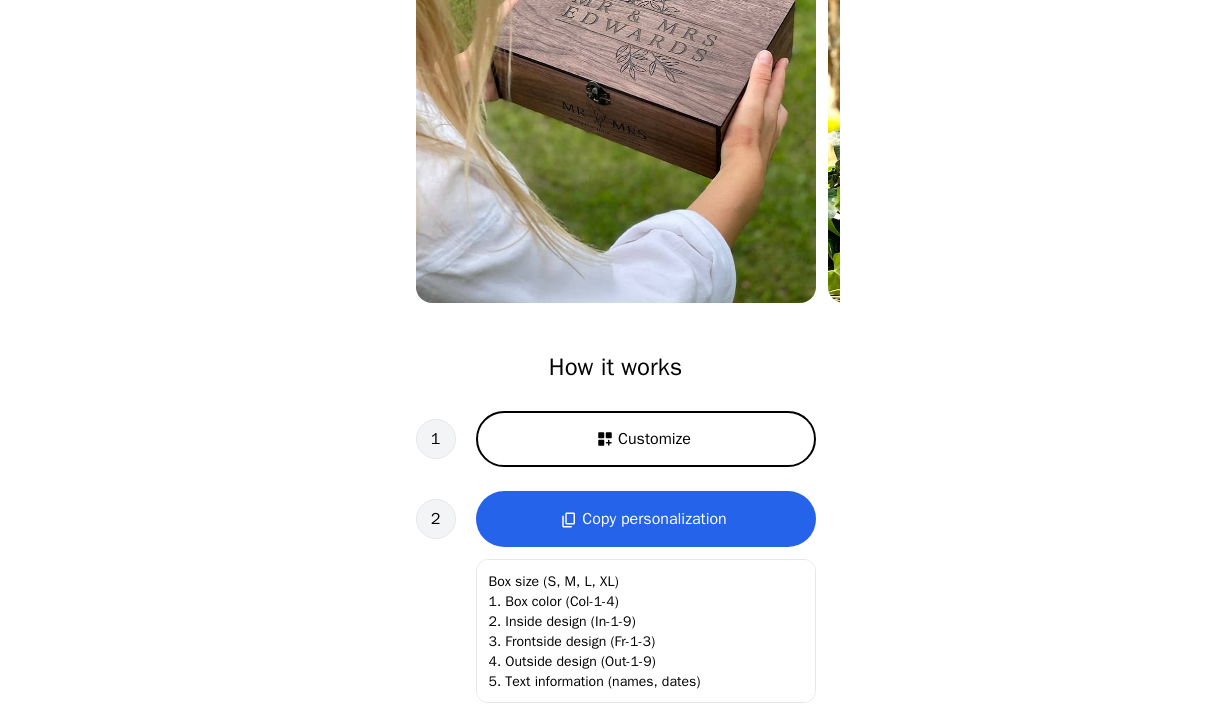 scroll, scrollTop: 134, scrollLeft: 0, axis: vertical 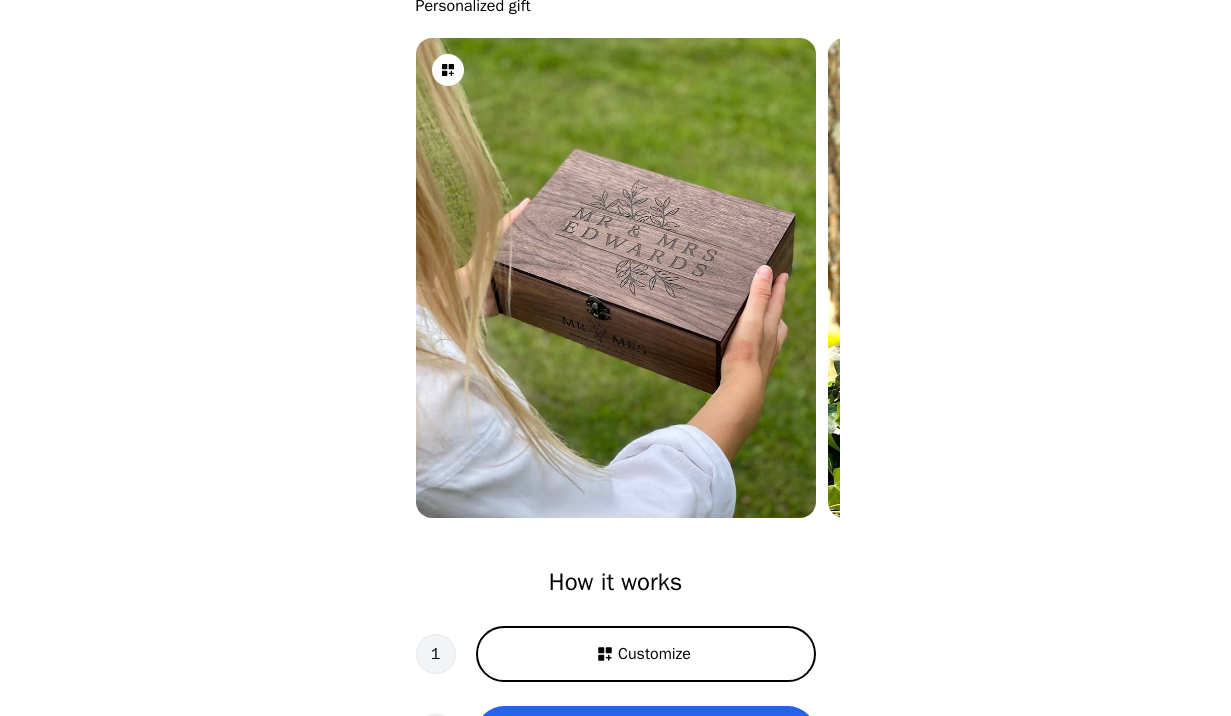 click on "Customize" at bounding box center [654, 654] 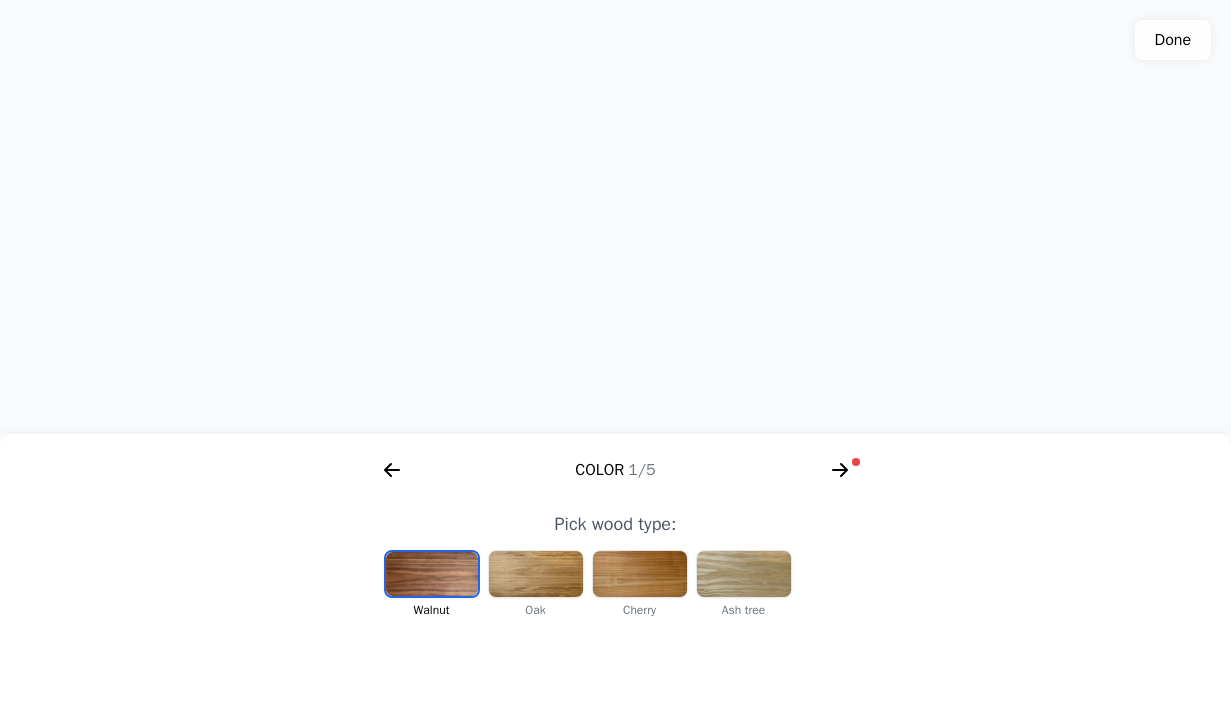 click at bounding box center (744, 574) 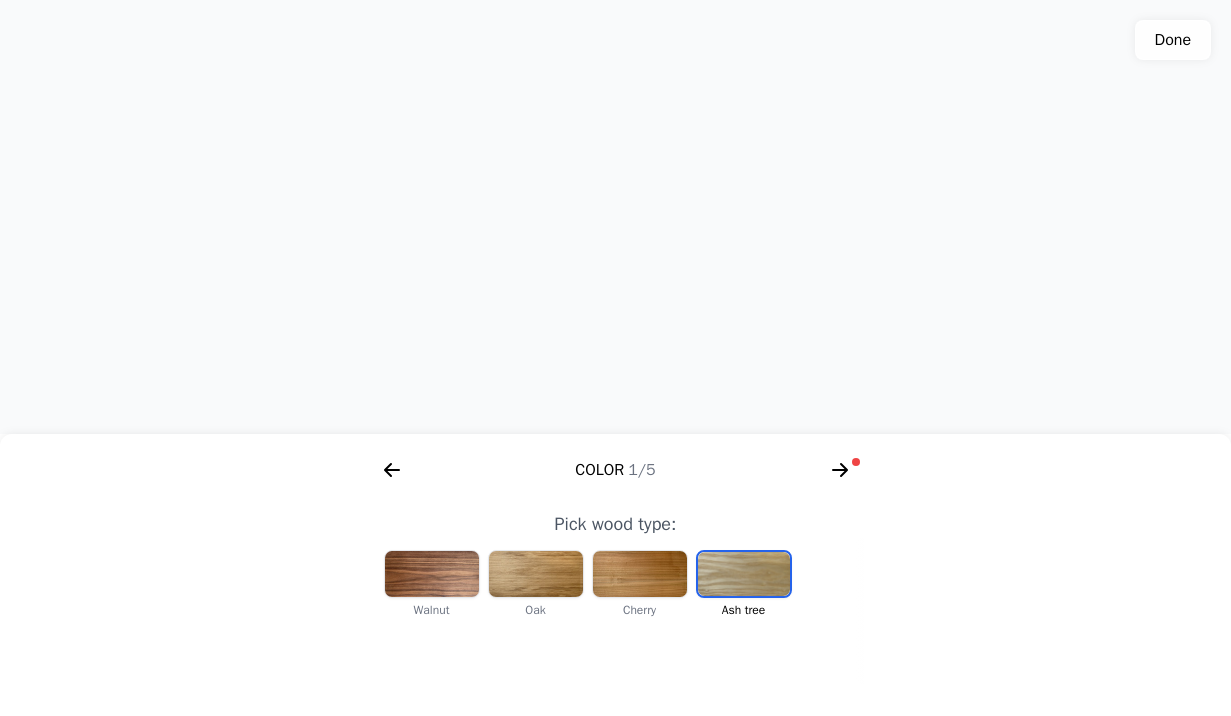 click 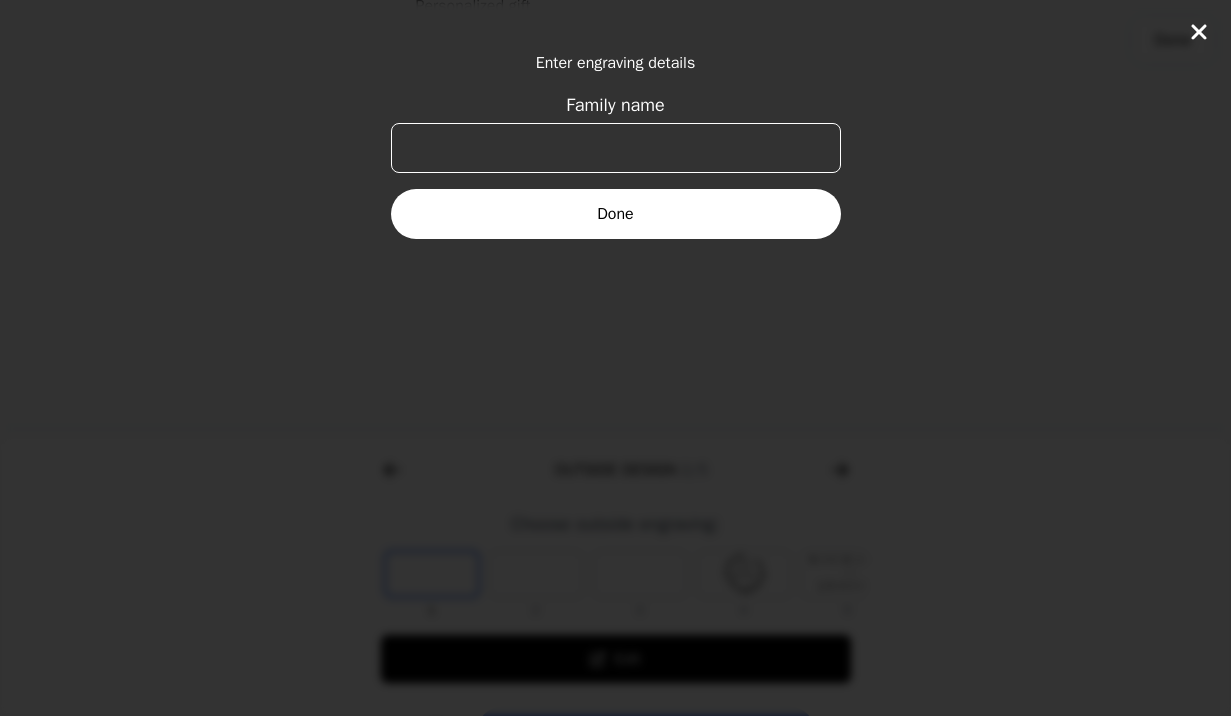 scroll, scrollTop: 0, scrollLeft: 768, axis: horizontal 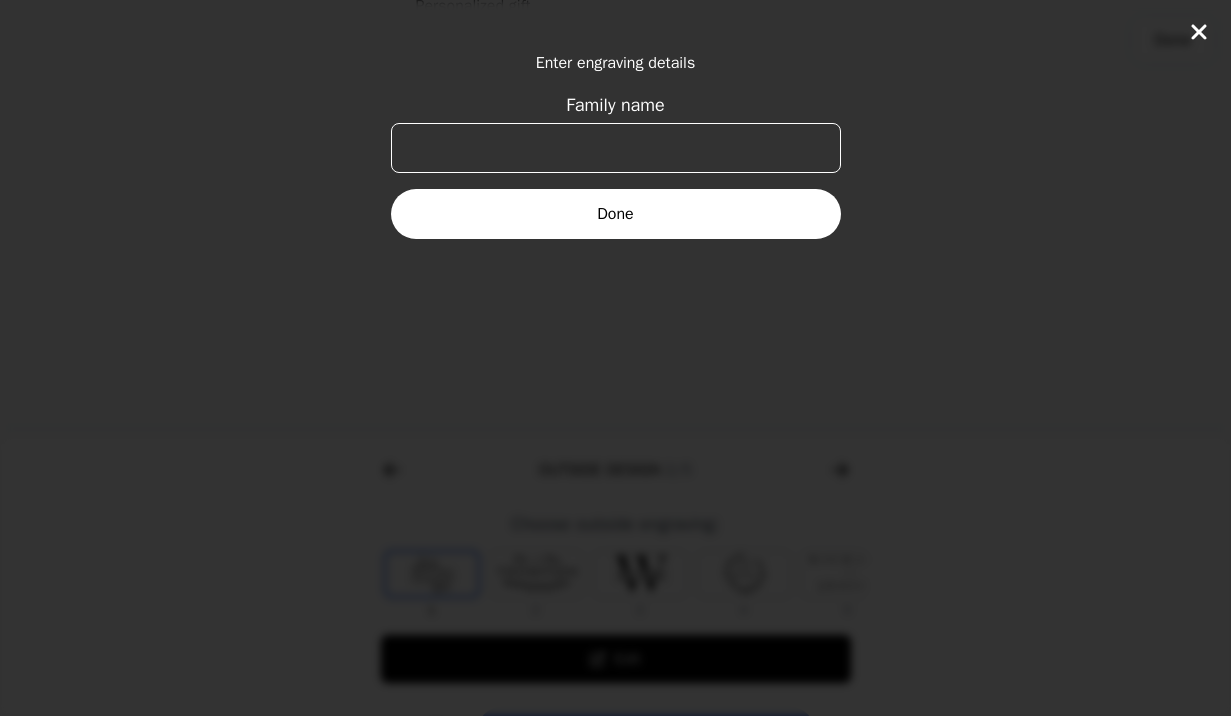 click on "Family name" at bounding box center (616, 148) 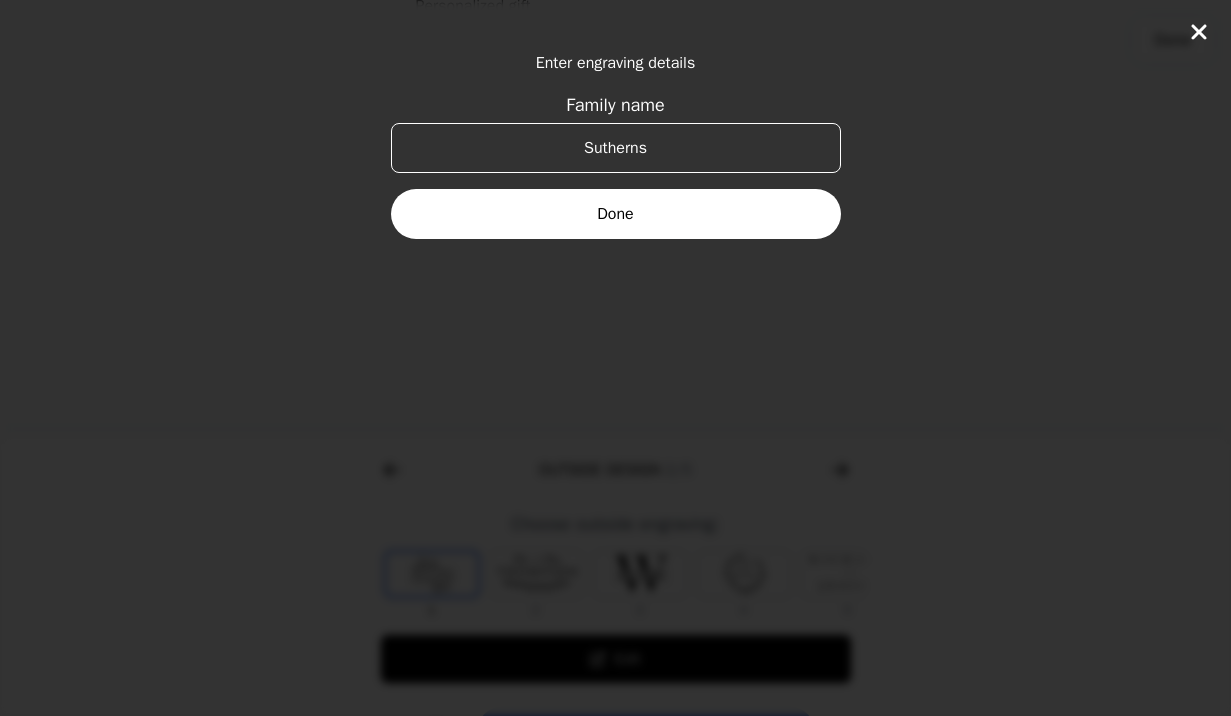 type on "Sutherns" 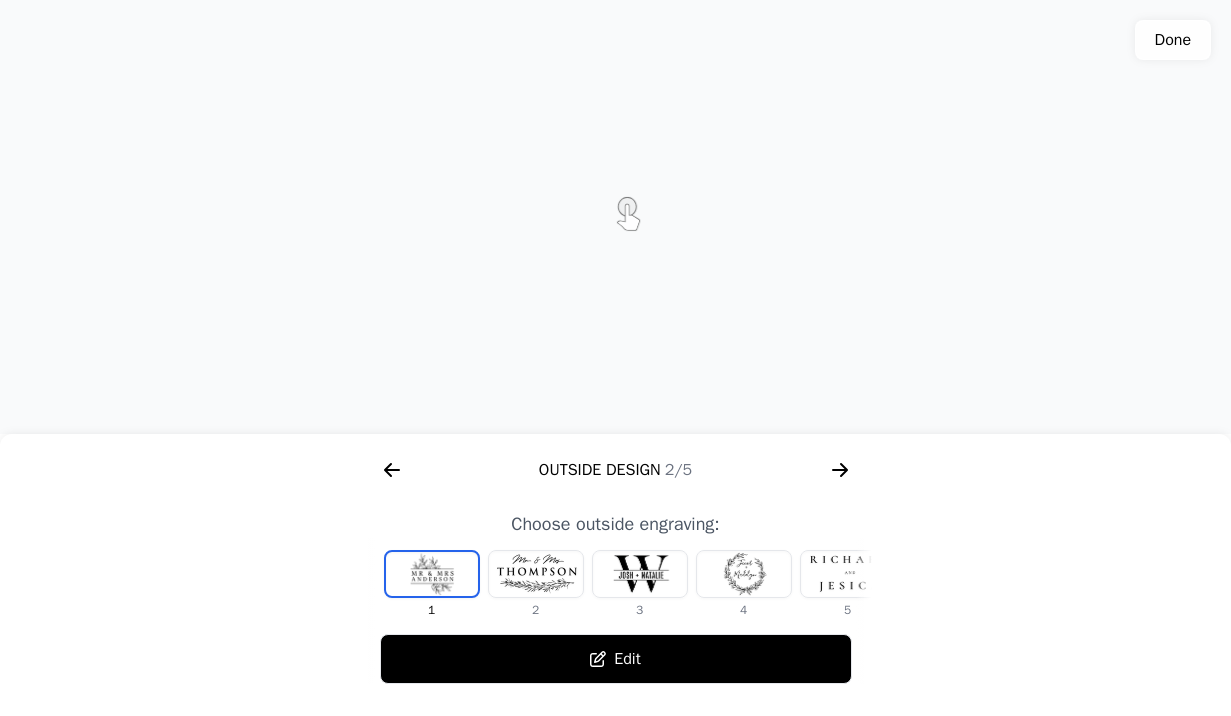 click at bounding box center [536, 574] 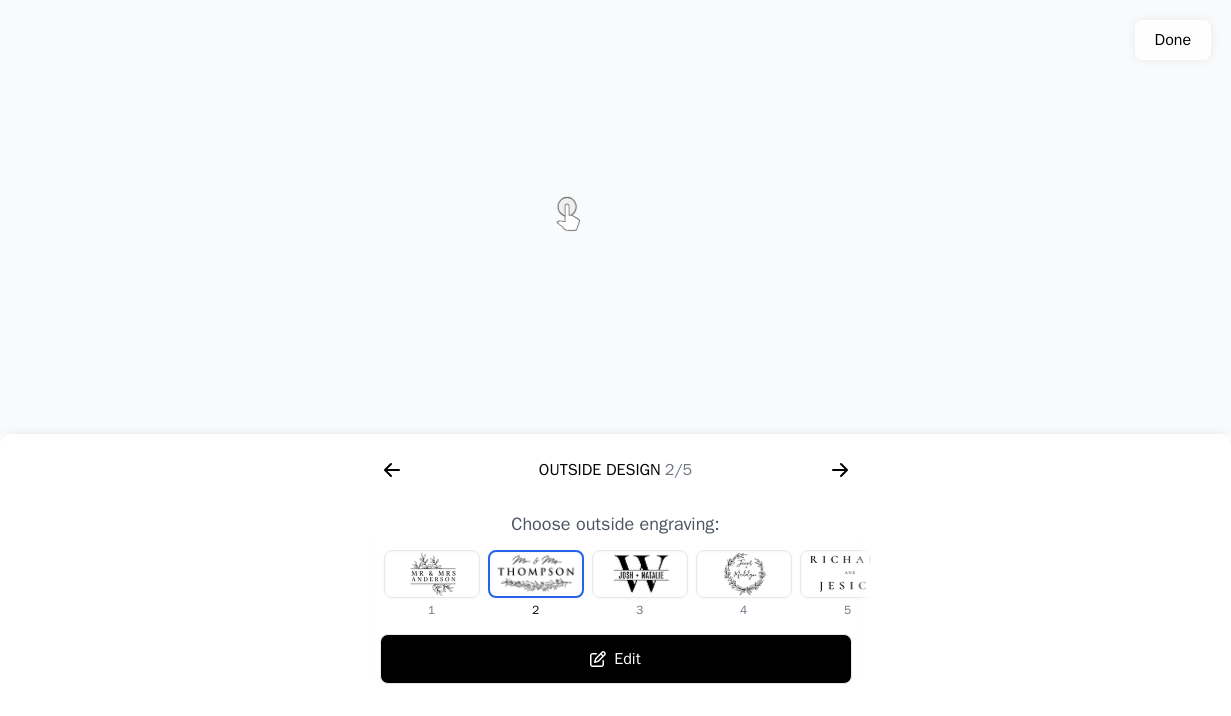 click at bounding box center [744, 574] 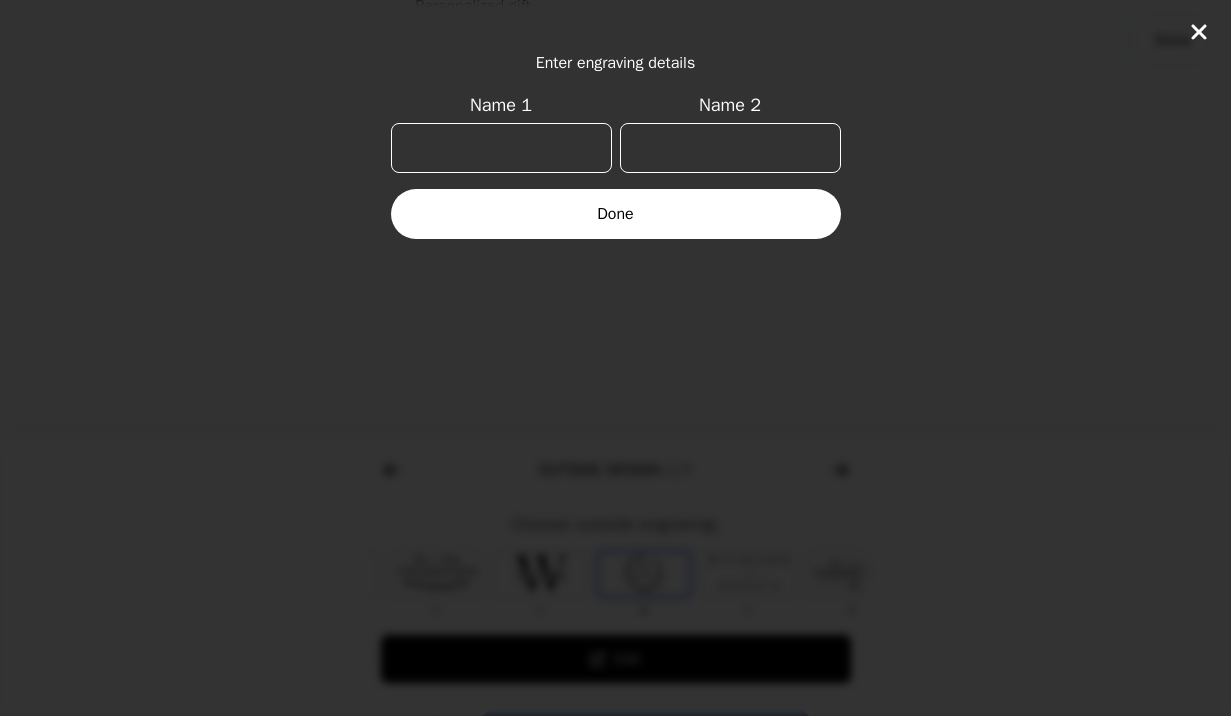 scroll, scrollTop: 0, scrollLeft: 128, axis: horizontal 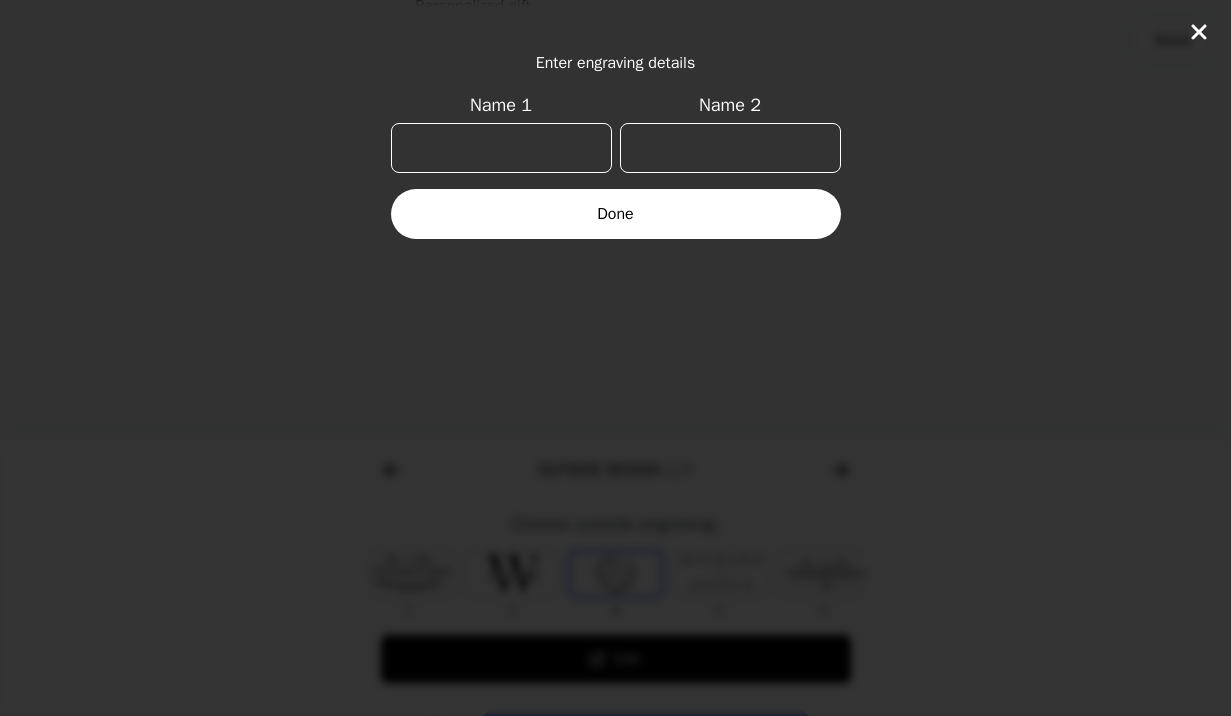 click on "Name 1" at bounding box center [501, 148] 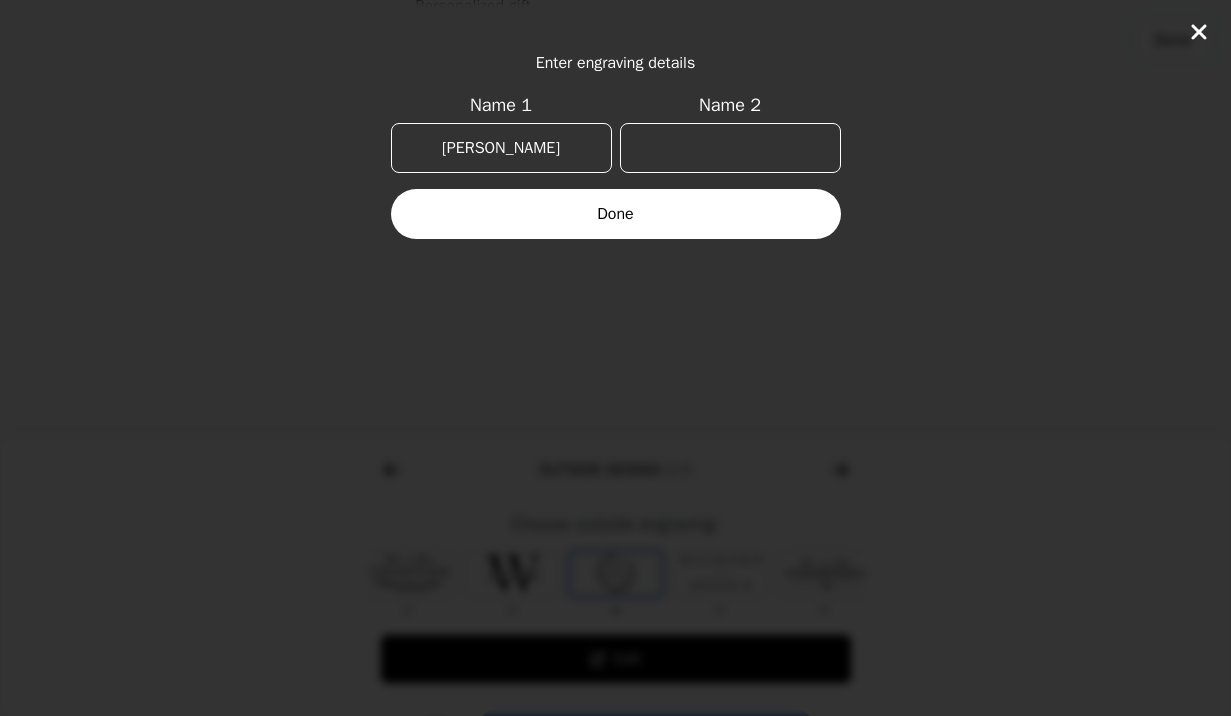 type on "[PERSON_NAME]" 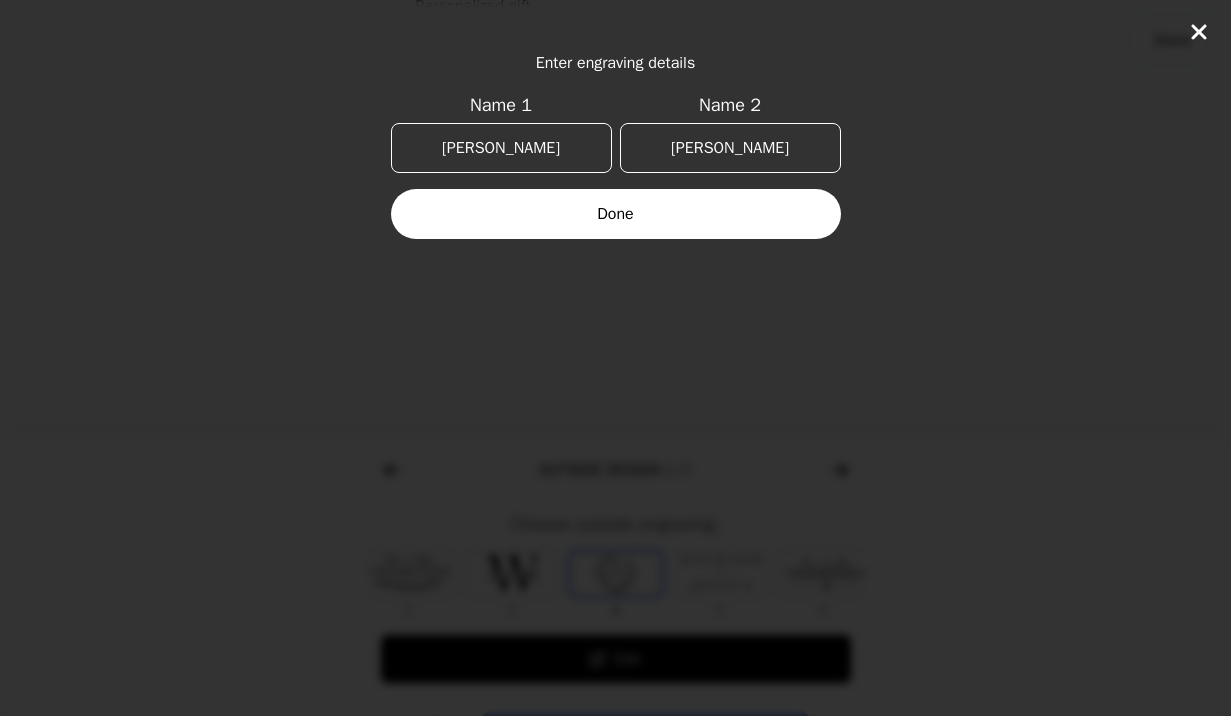 type on "[PERSON_NAME]" 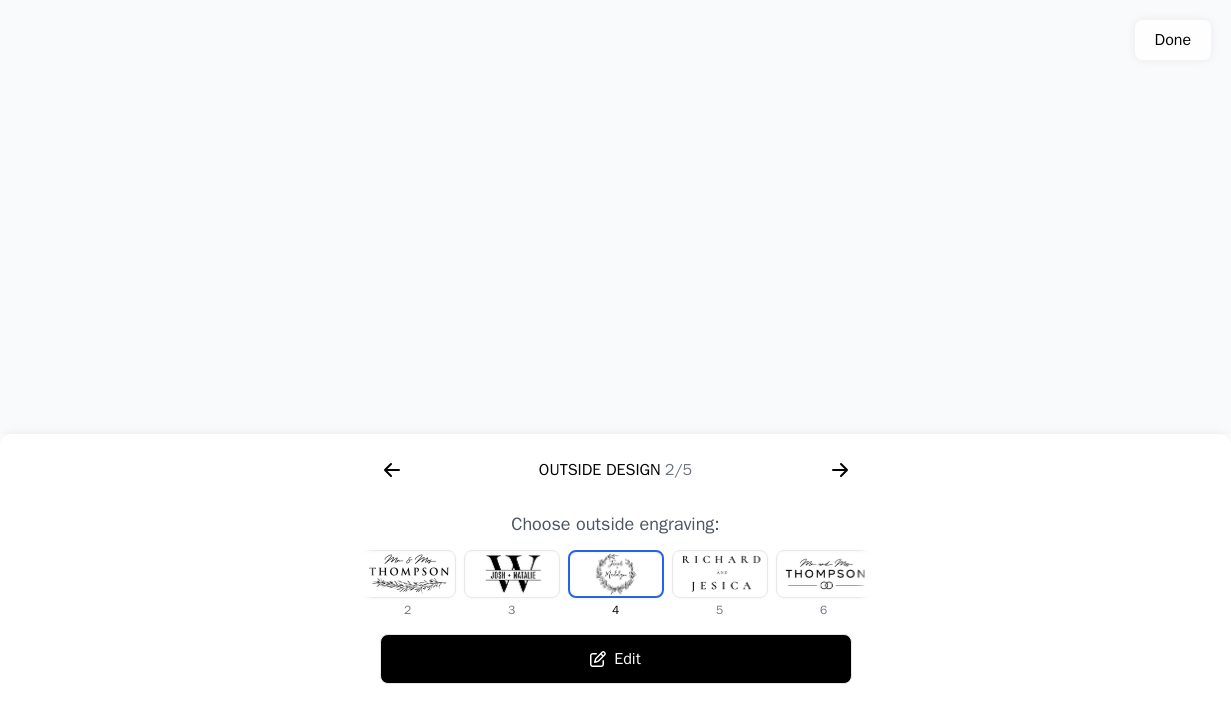 click 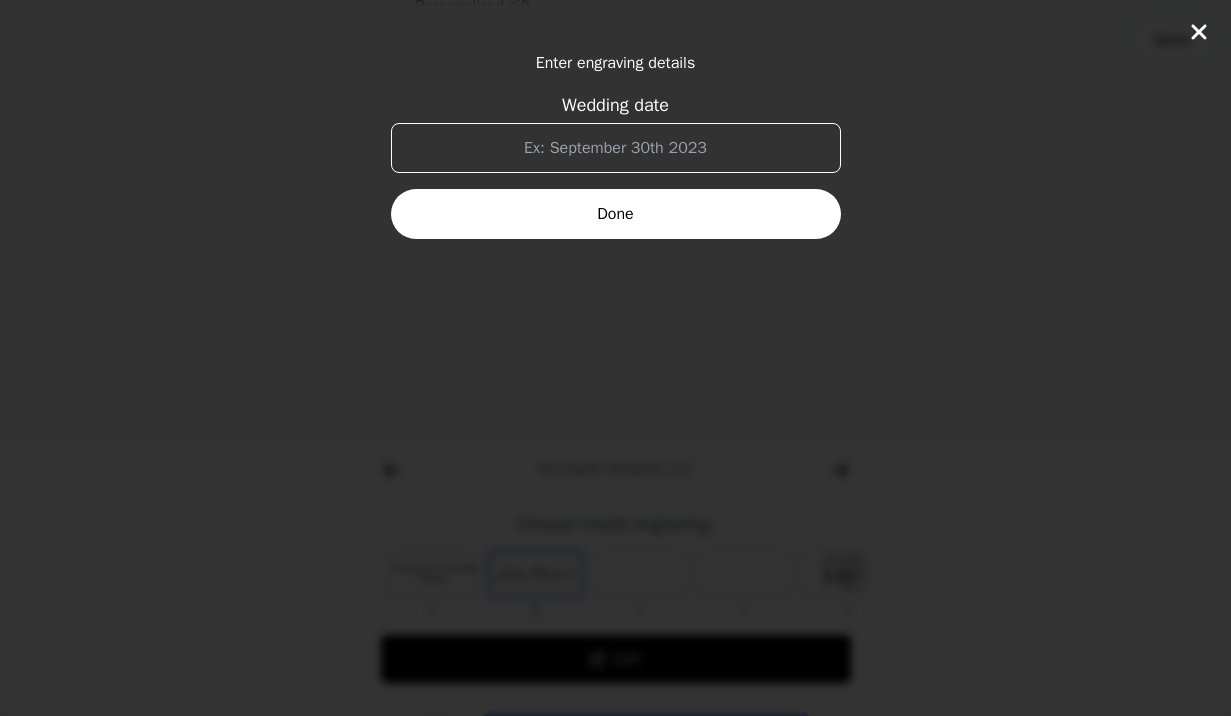 scroll, scrollTop: 0, scrollLeft: 1280, axis: horizontal 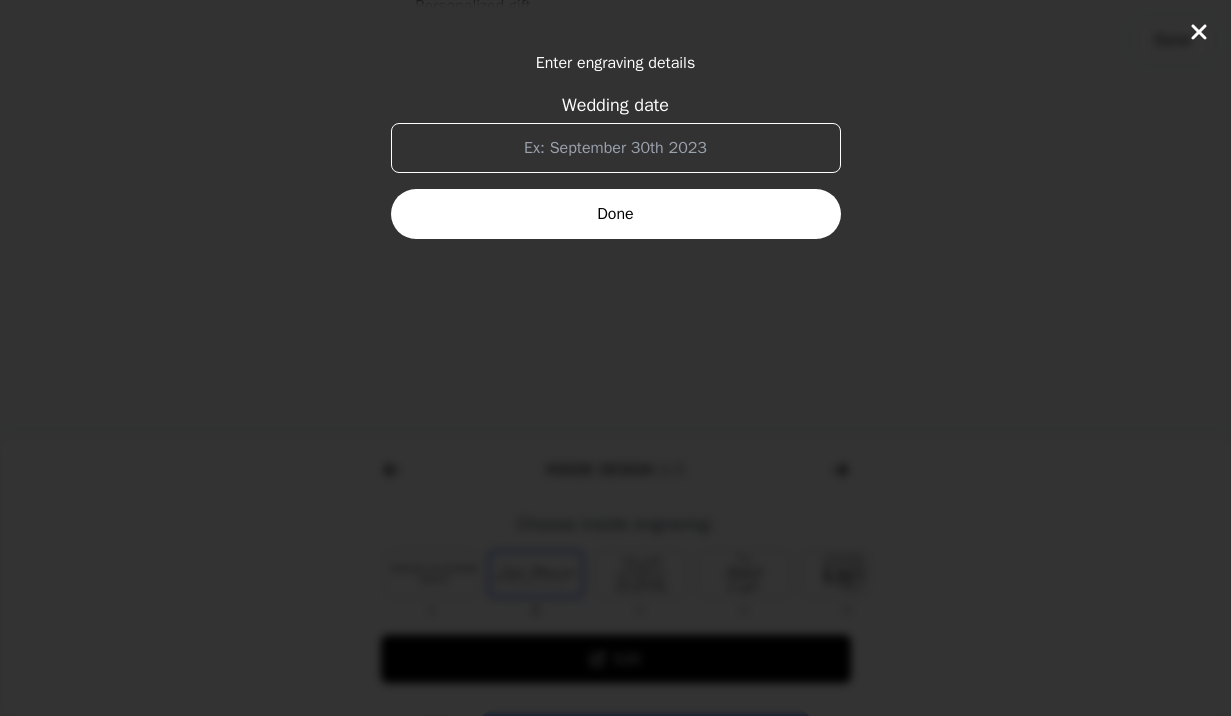 click on "Wedding date" at bounding box center (616, 148) 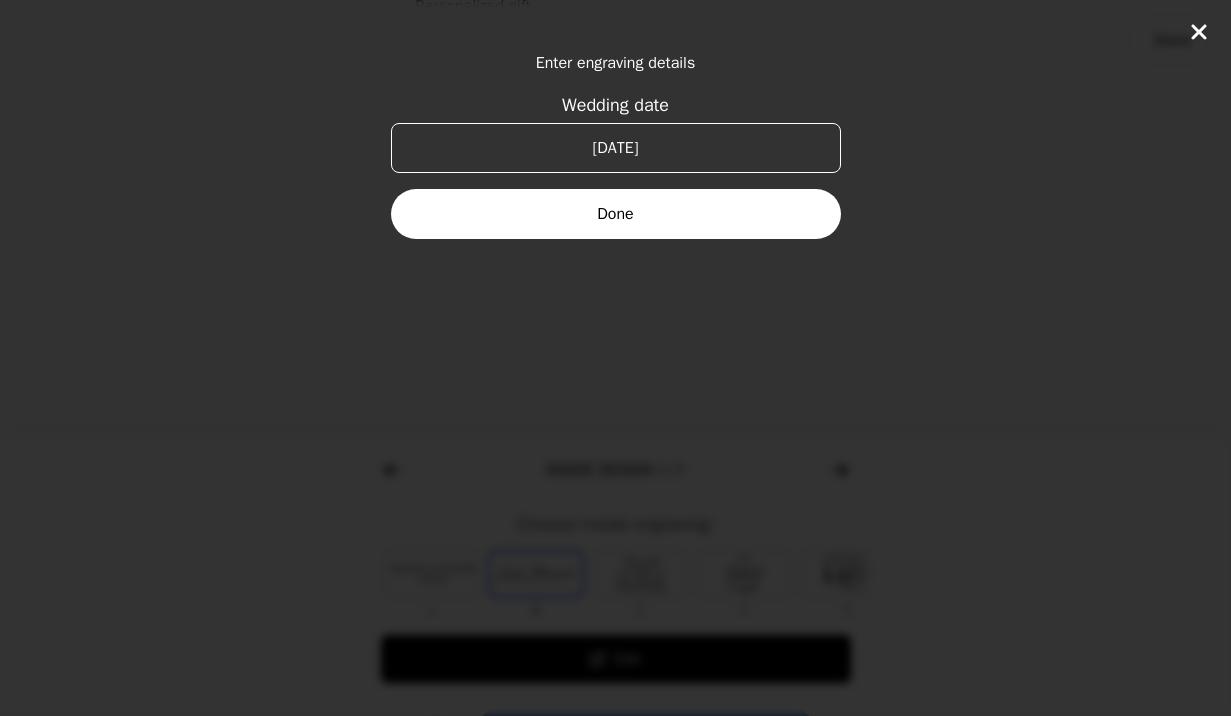type on "[DATE]" 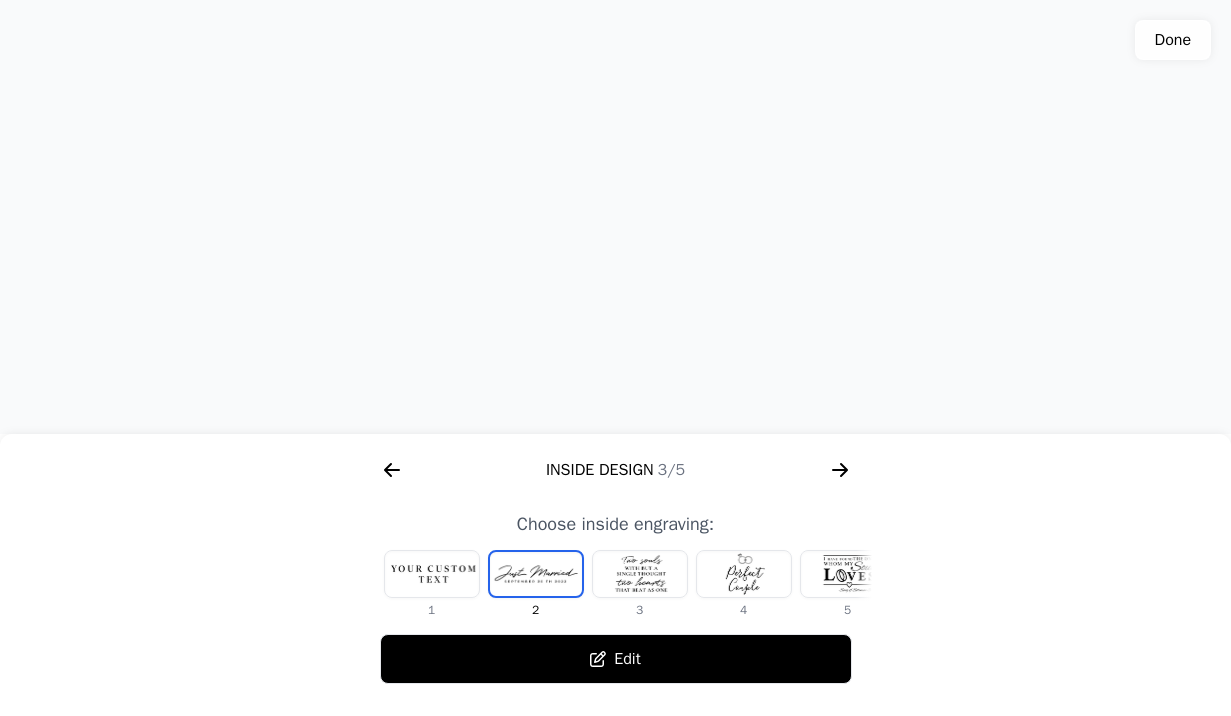 click 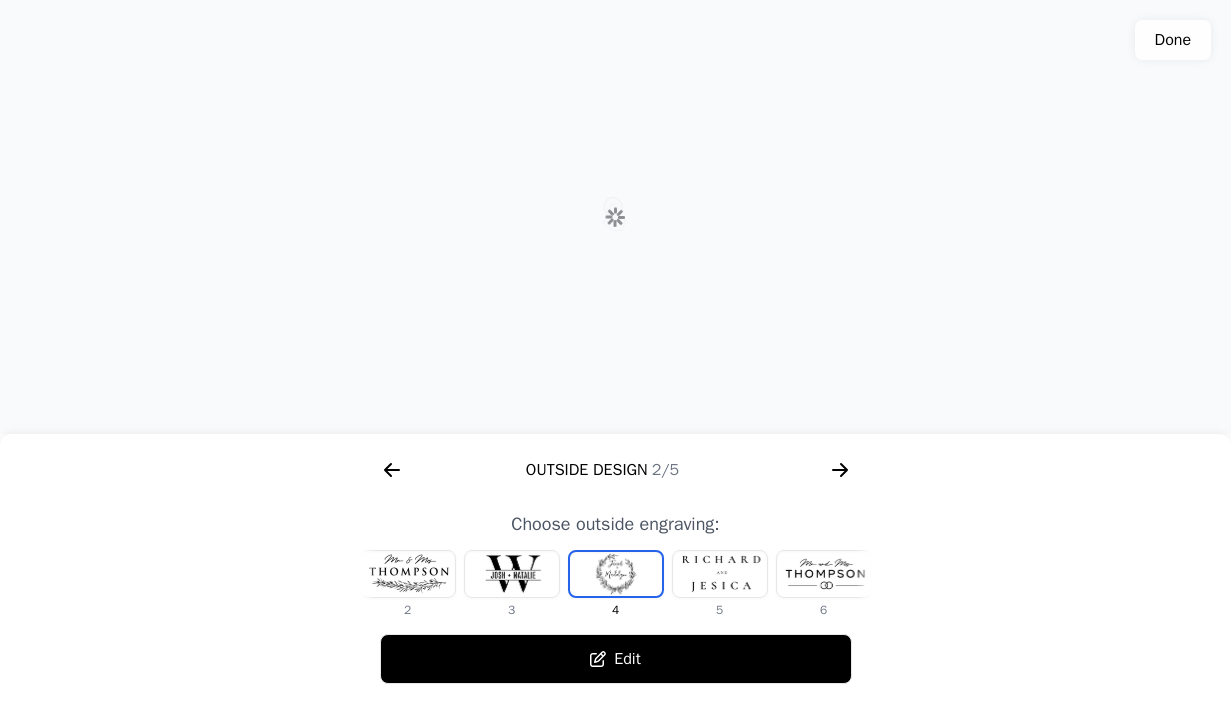 scroll, scrollTop: 0, scrollLeft: 768, axis: horizontal 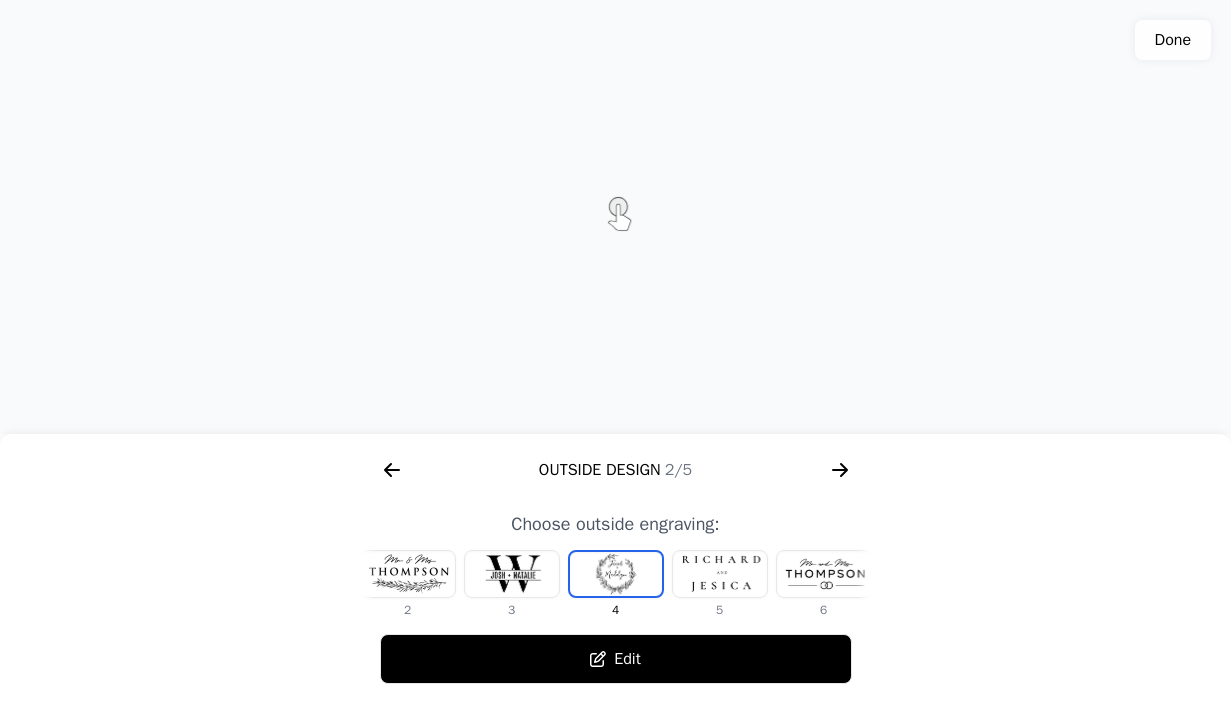 click at bounding box center [408, 574] 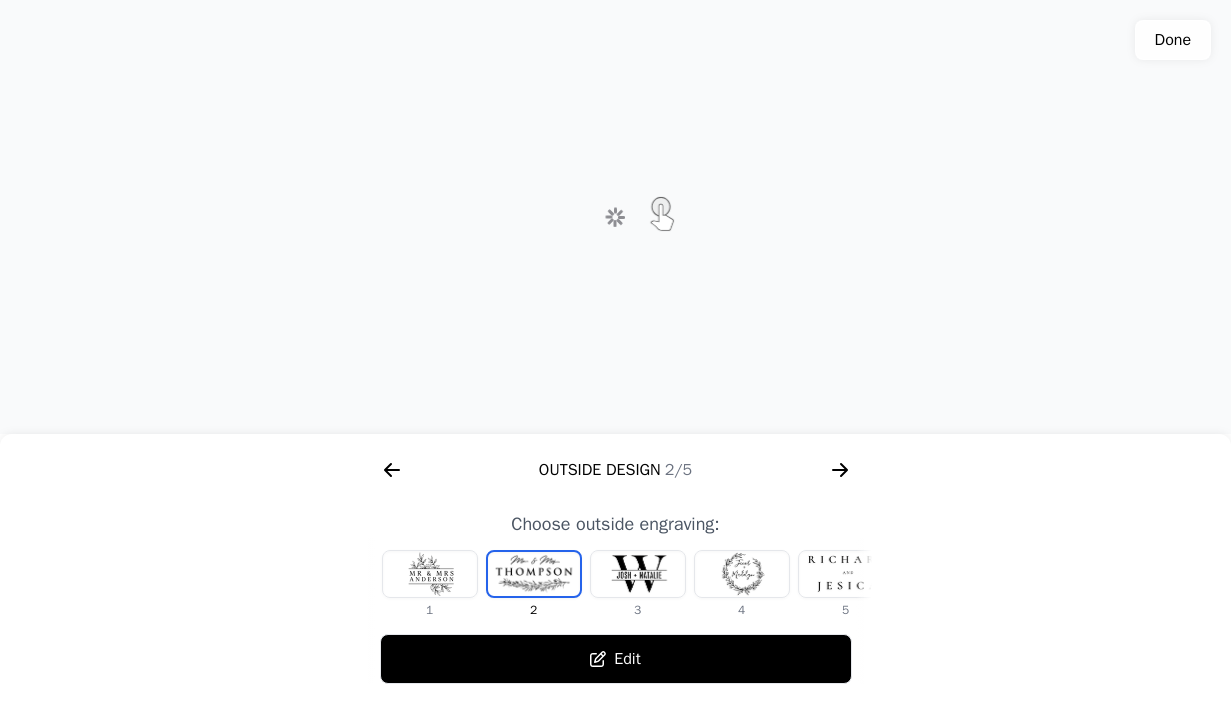 scroll, scrollTop: 0, scrollLeft: 0, axis: both 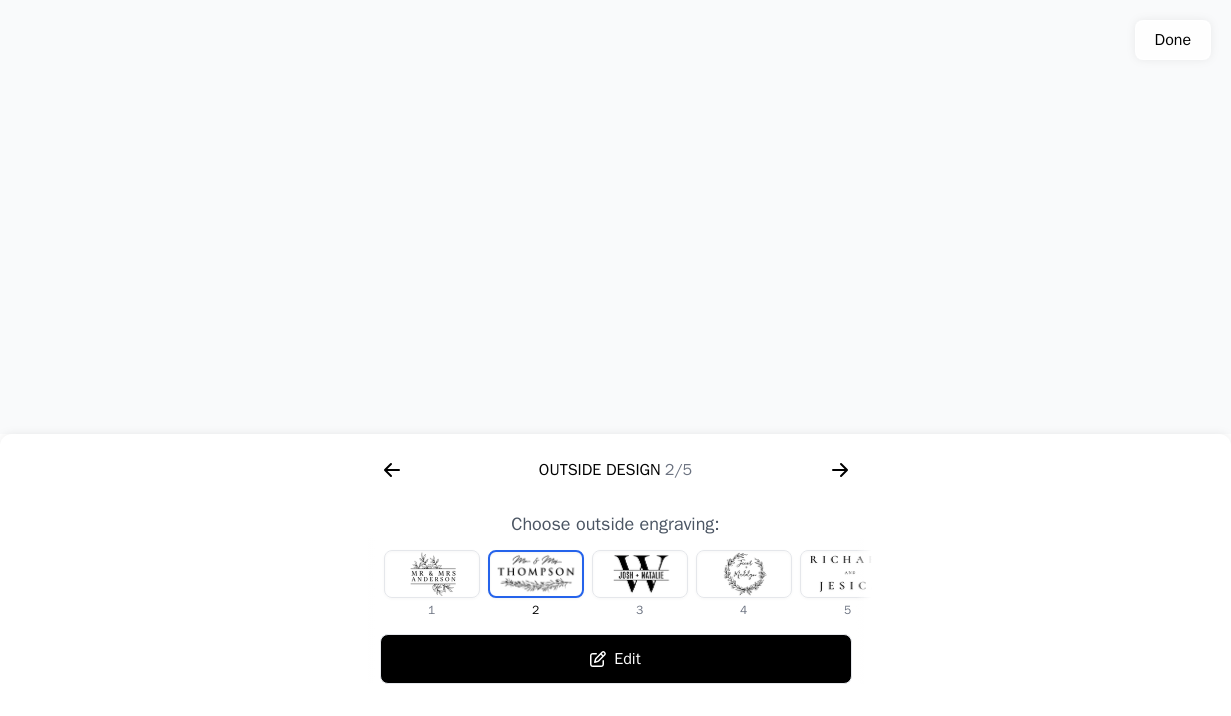 click at bounding box center [432, 574] 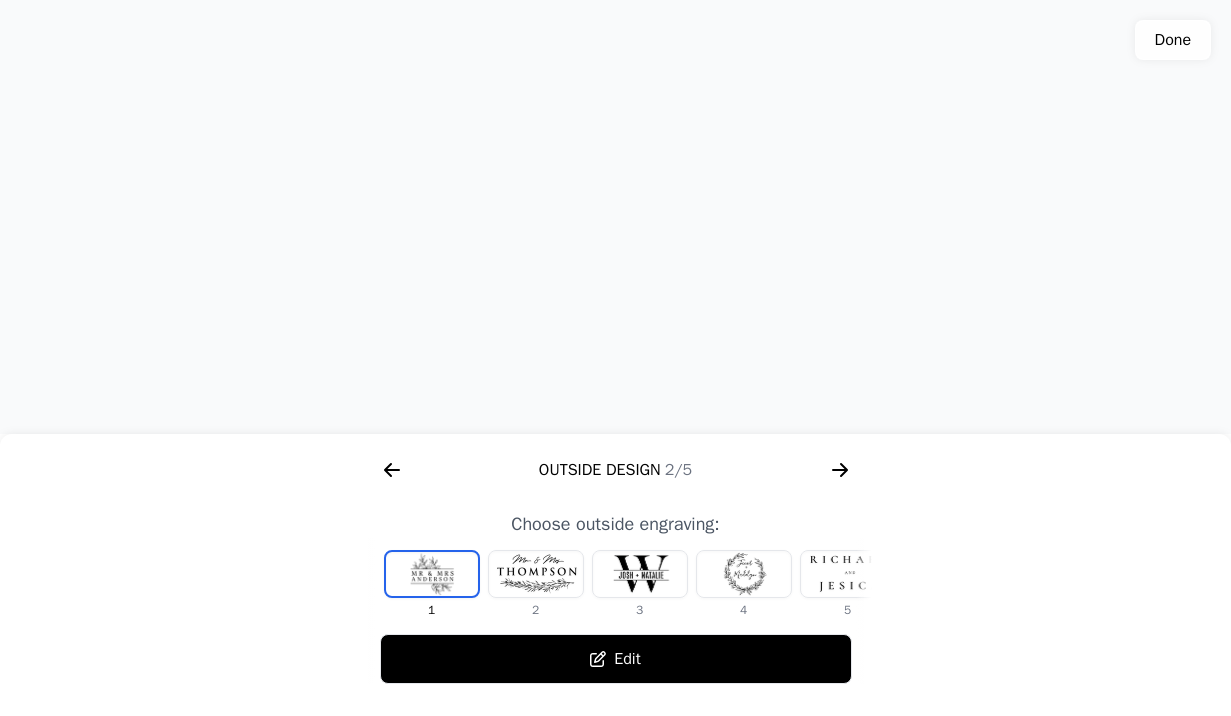 click at bounding box center (640, 574) 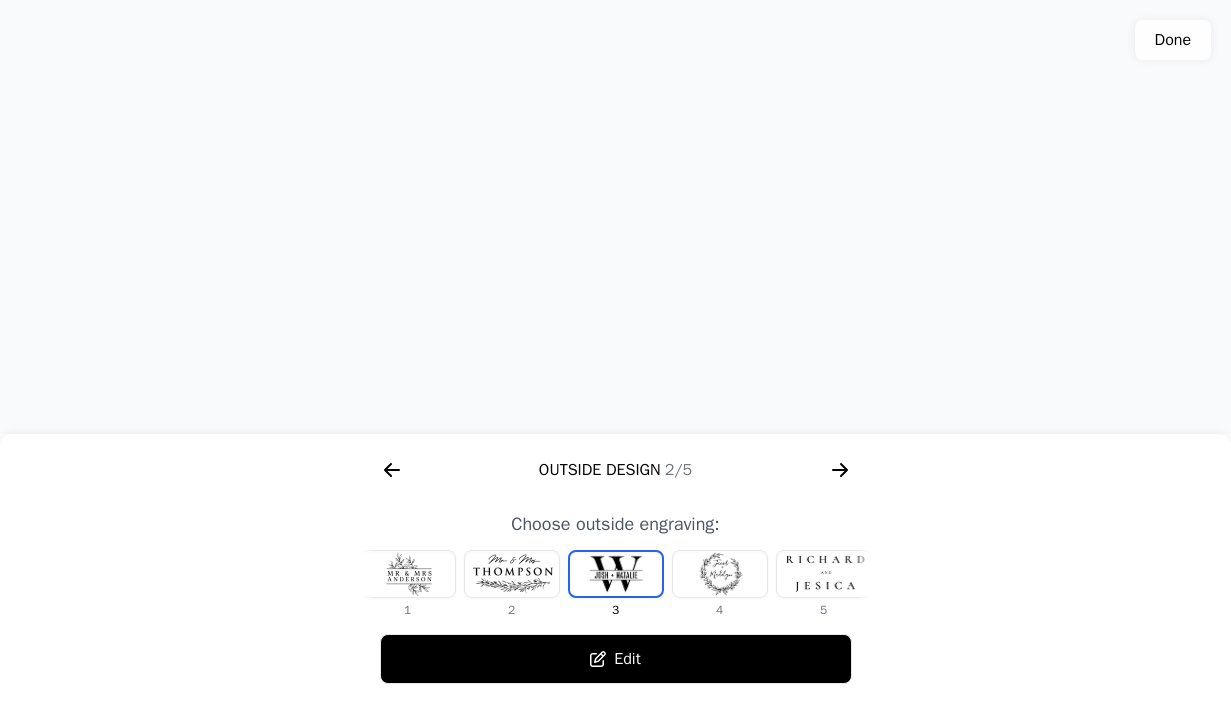 click at bounding box center (512, 574) 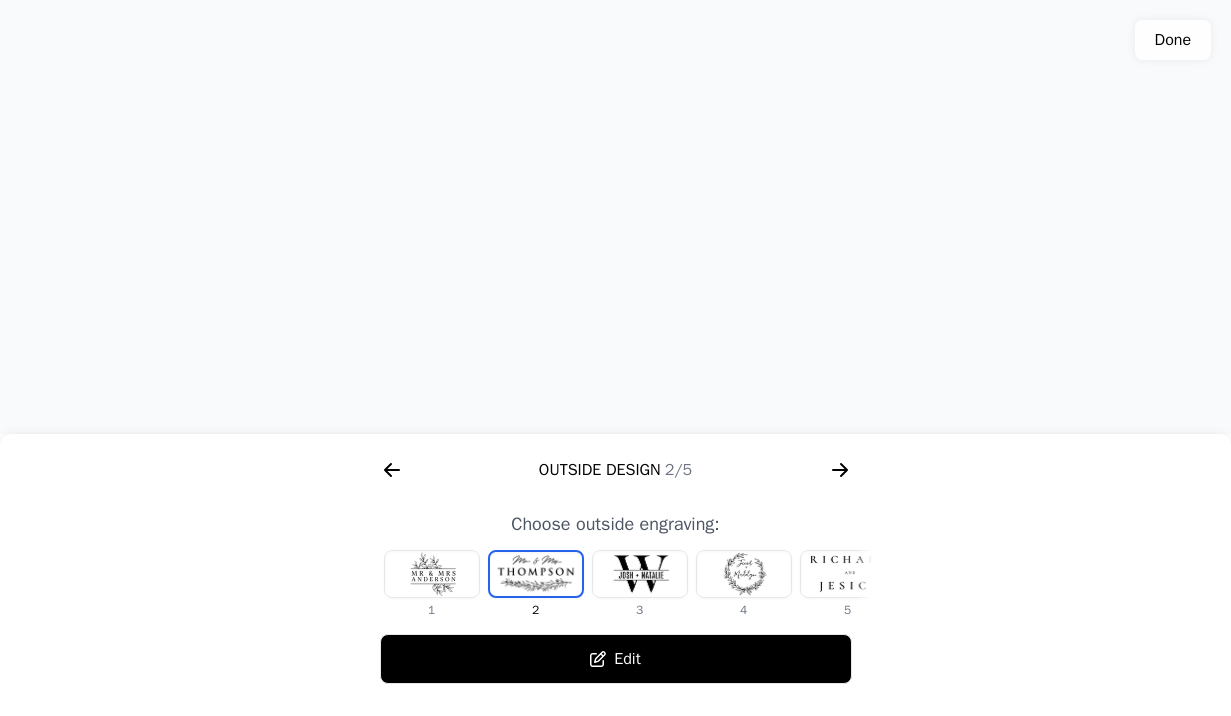 click at bounding box center [536, 574] 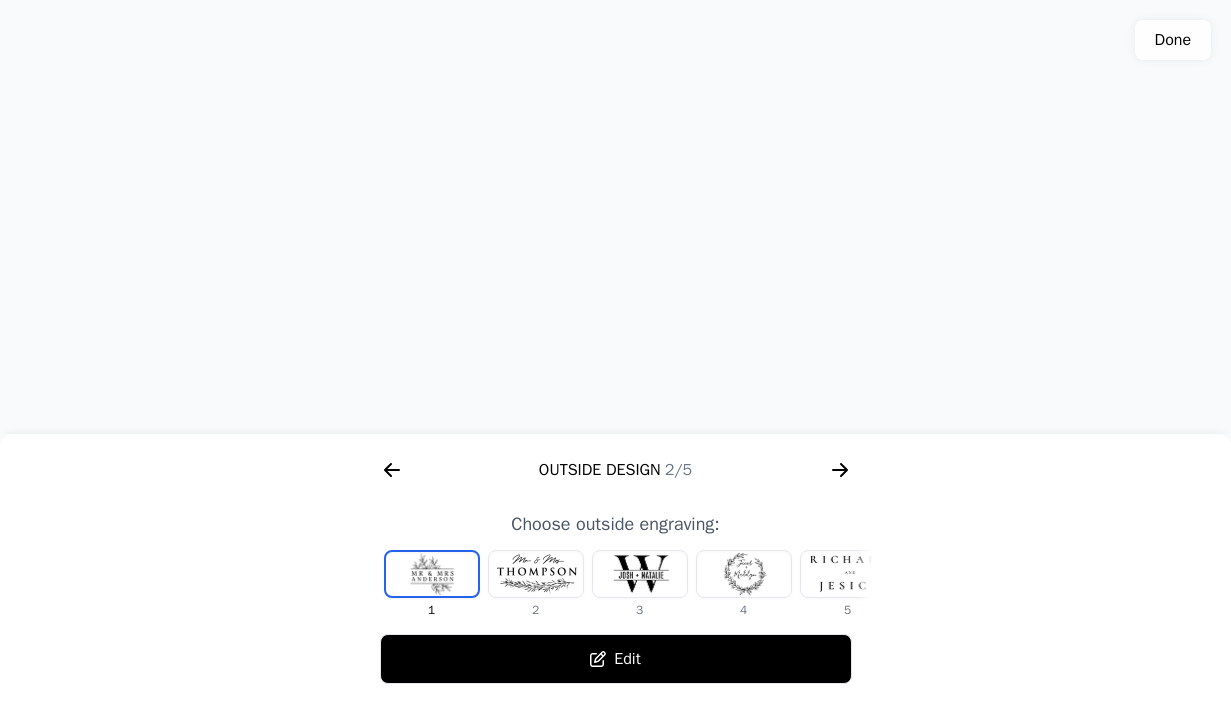 click 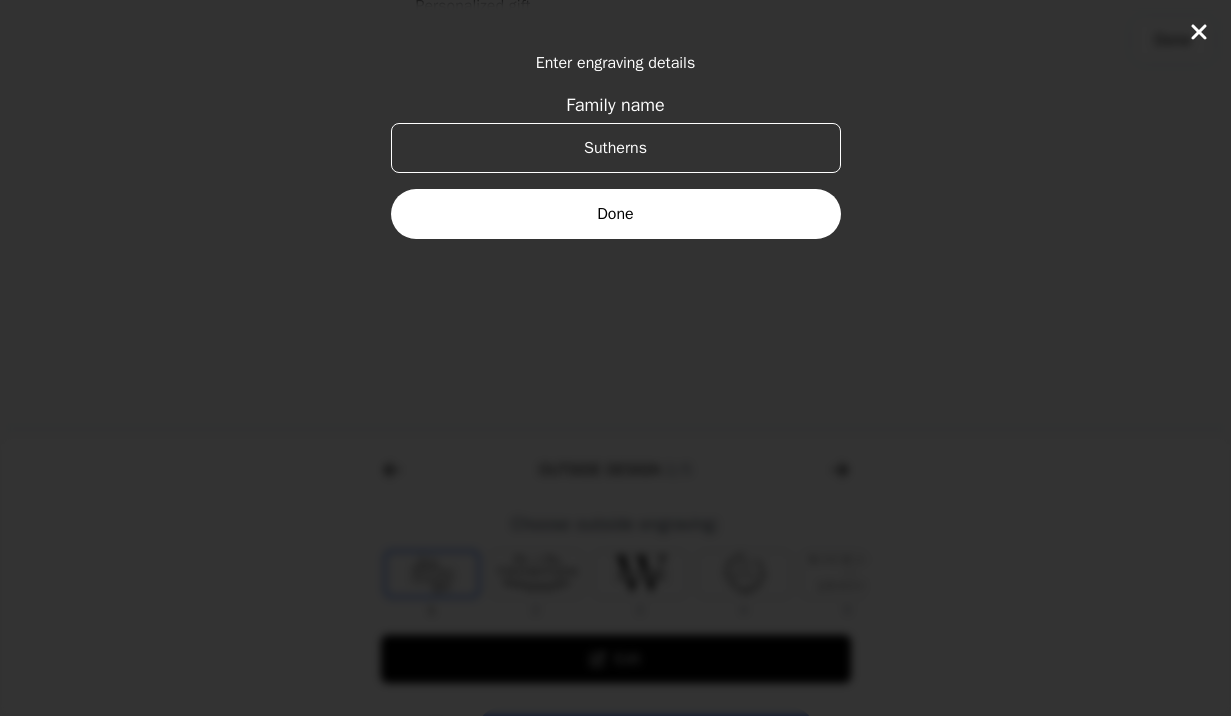 click 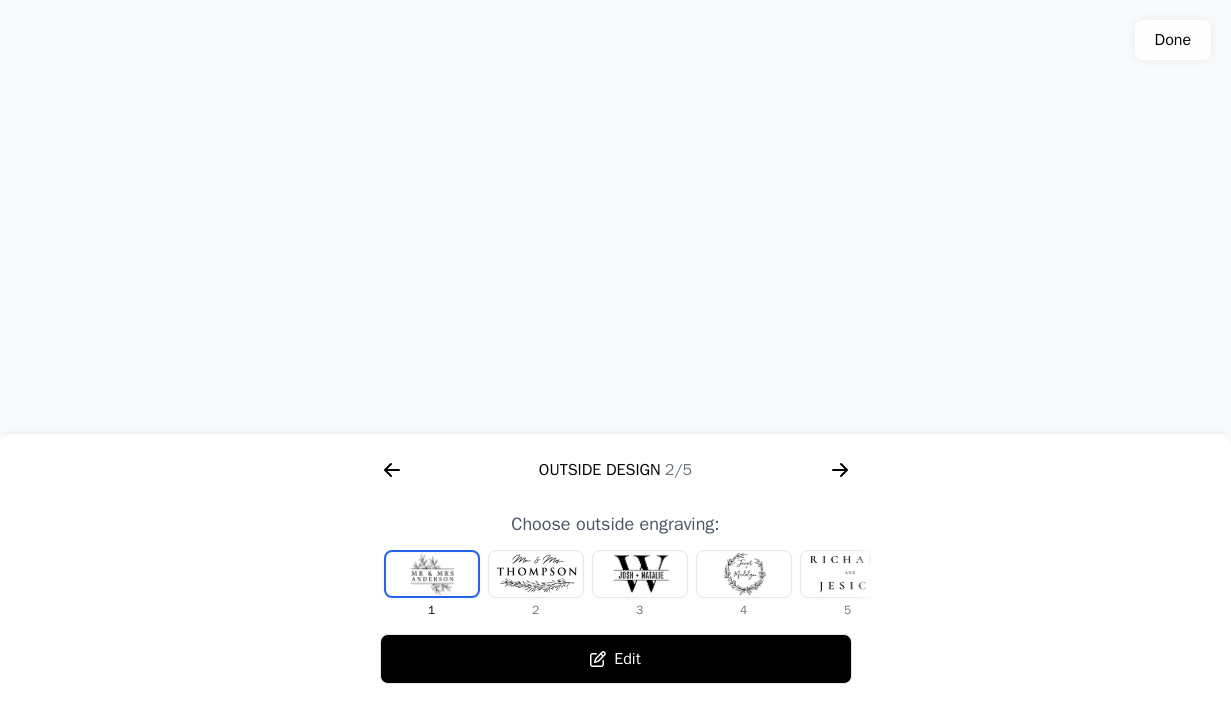 click 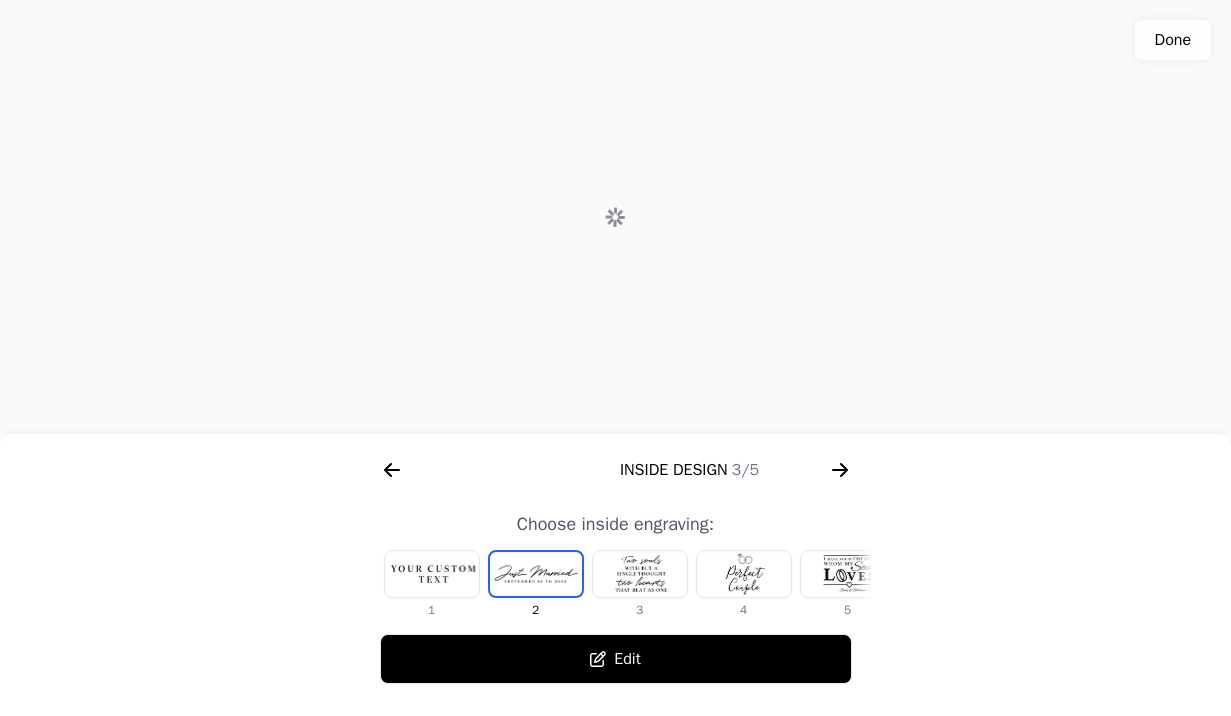 scroll, scrollTop: 0, scrollLeft: 1280, axis: horizontal 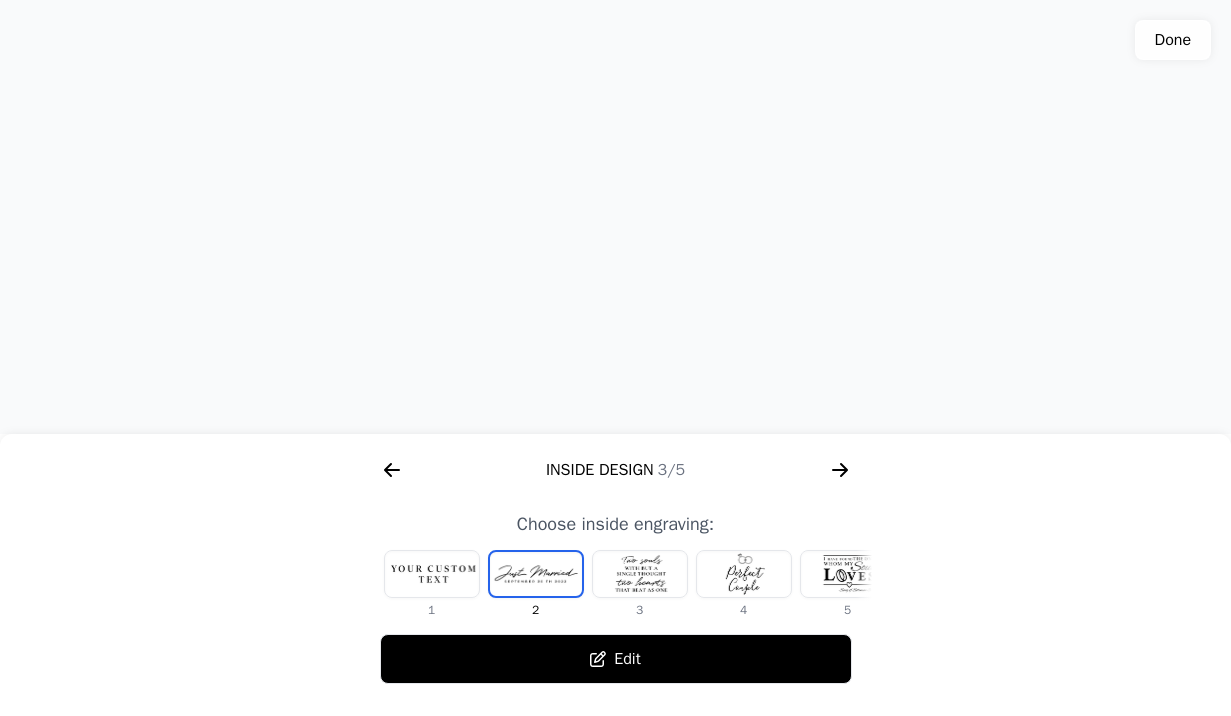 click at bounding box center (432, 574) 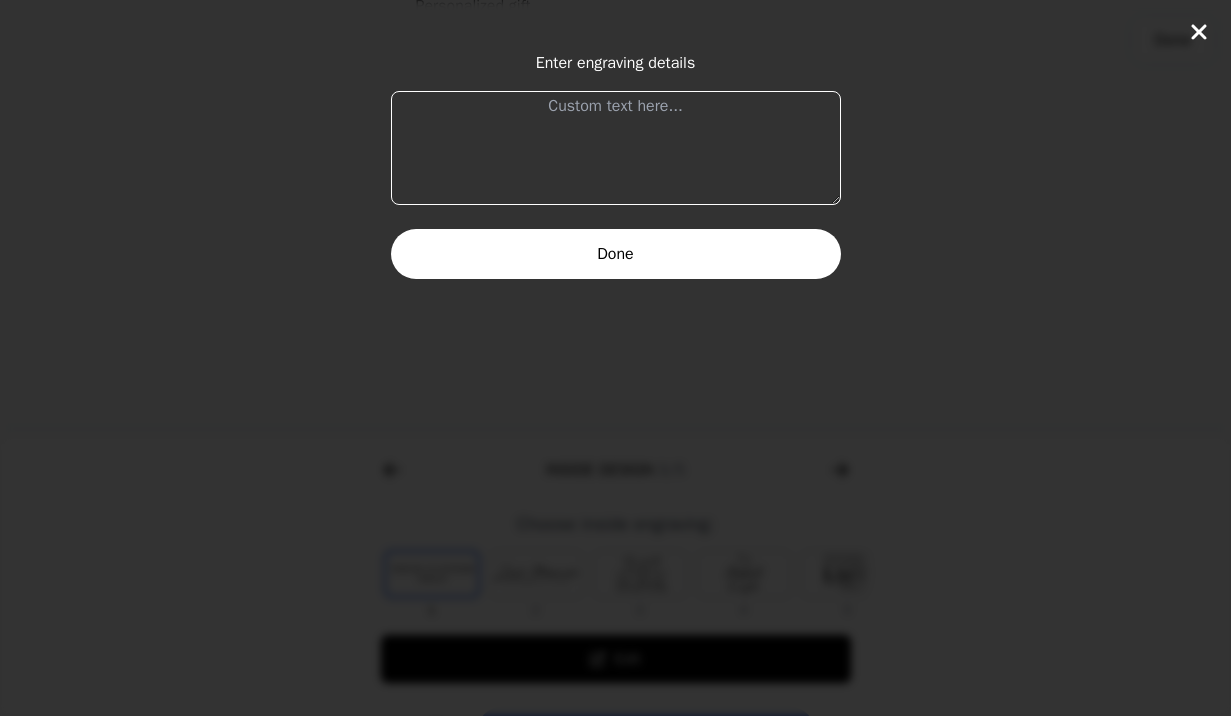 click at bounding box center [616, 148] 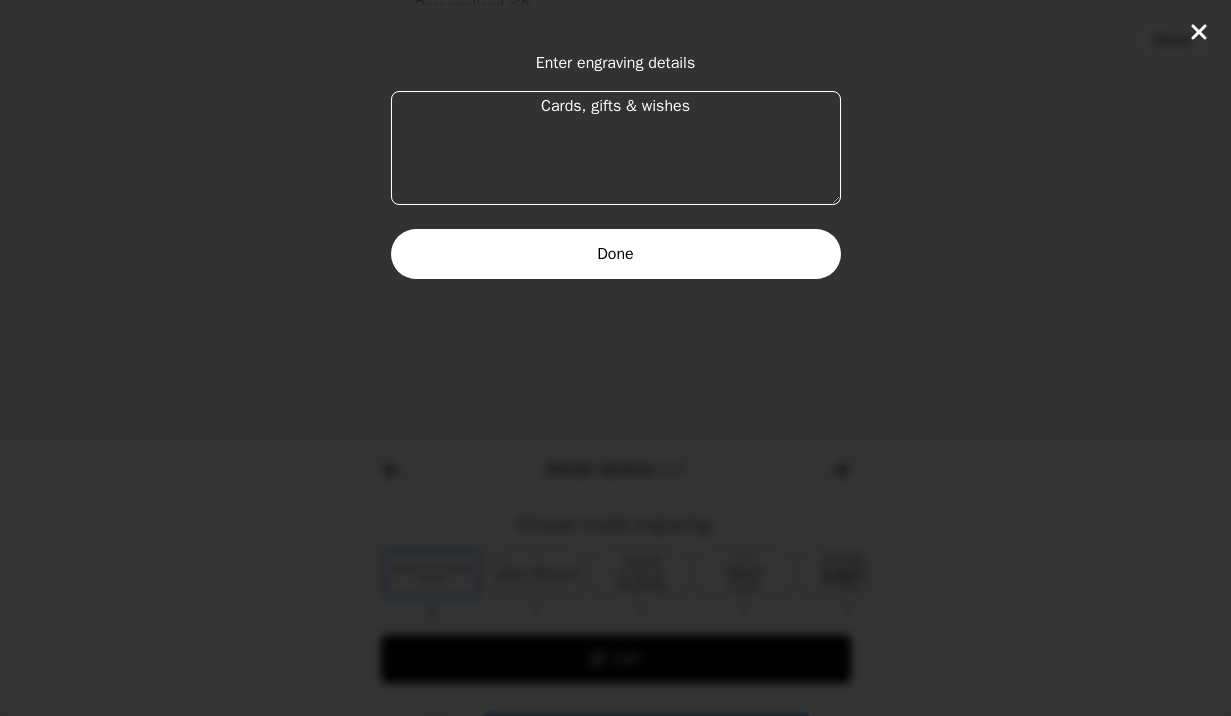 drag, startPoint x: 702, startPoint y: 112, endPoint x: 588, endPoint y: 107, distance: 114.1096 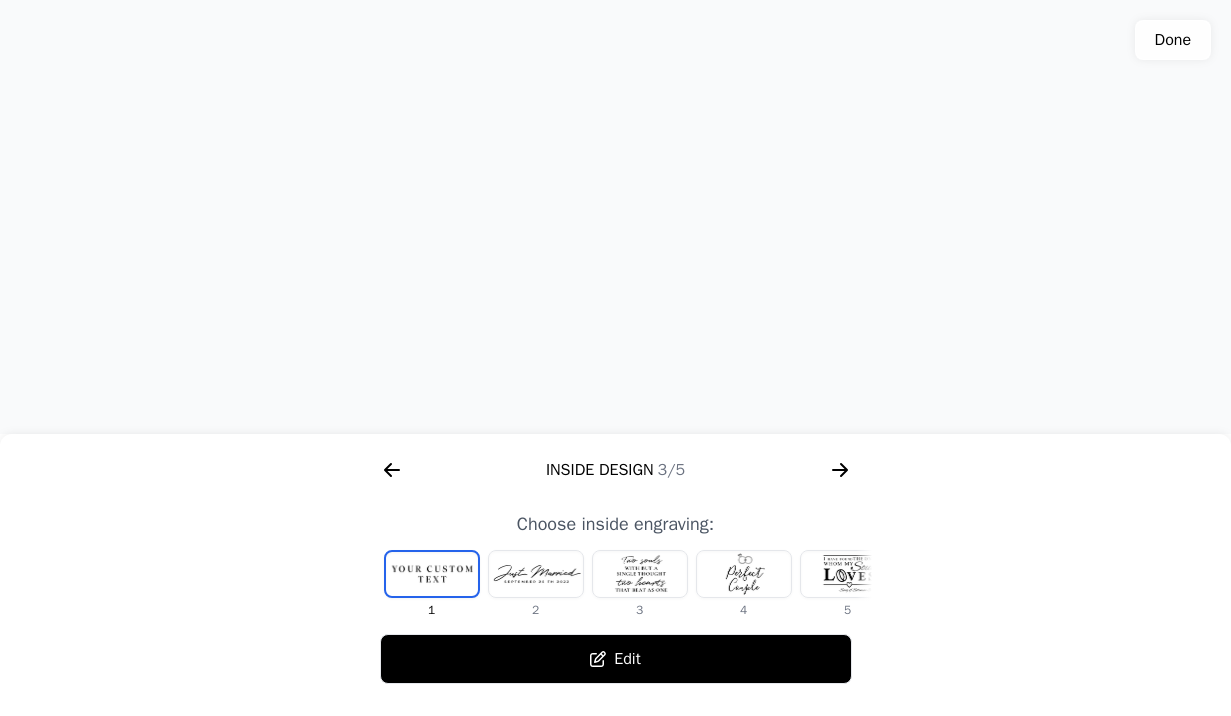 click on "Edit" at bounding box center (616, 659) 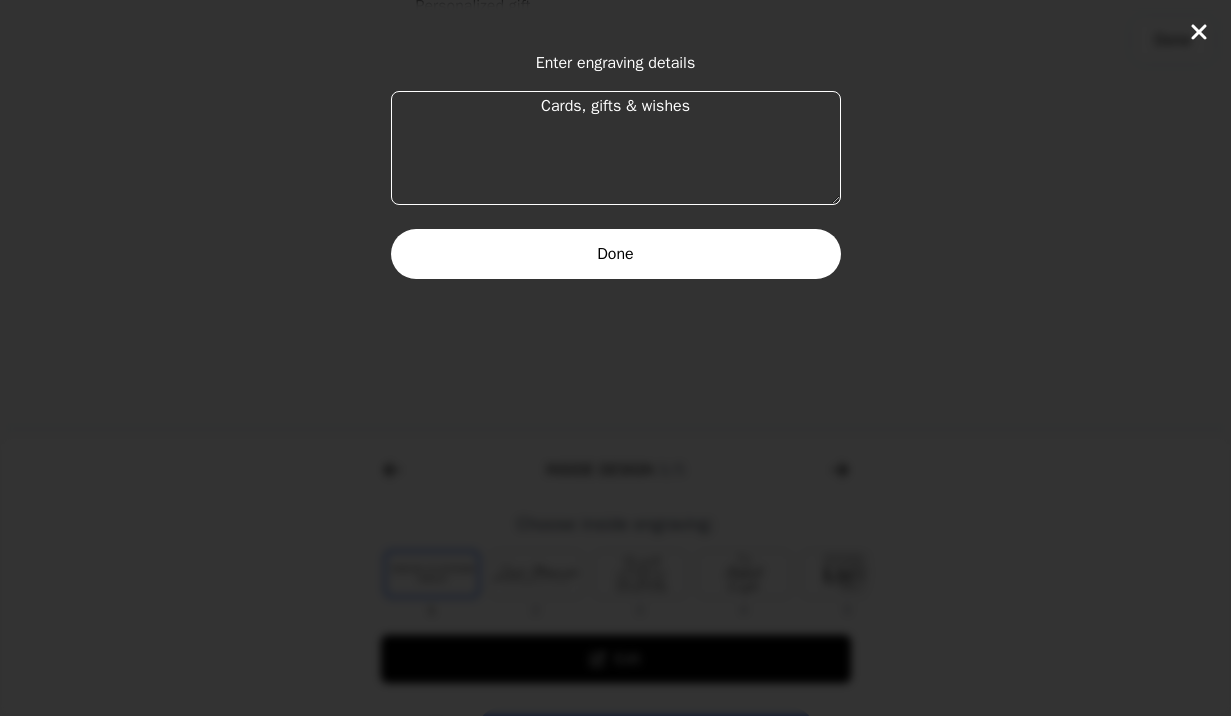 click on "Cards, gifts & wishes" at bounding box center (616, 148) 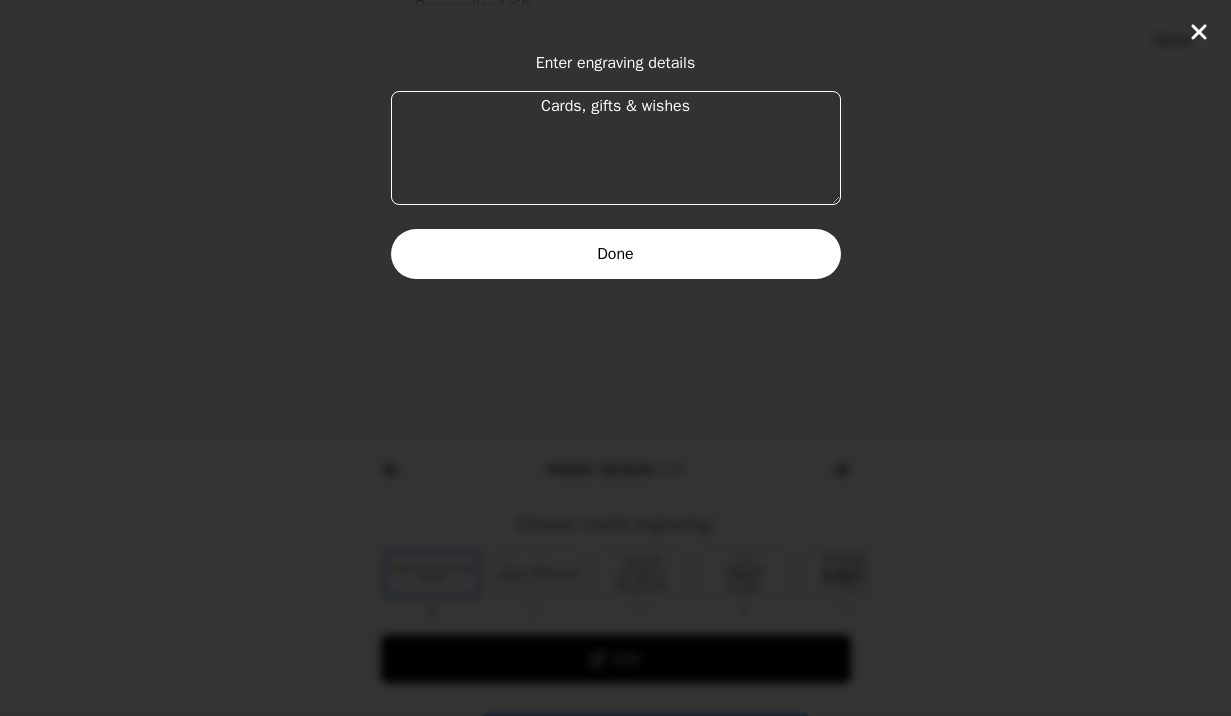 click on "Done" at bounding box center (616, 254) 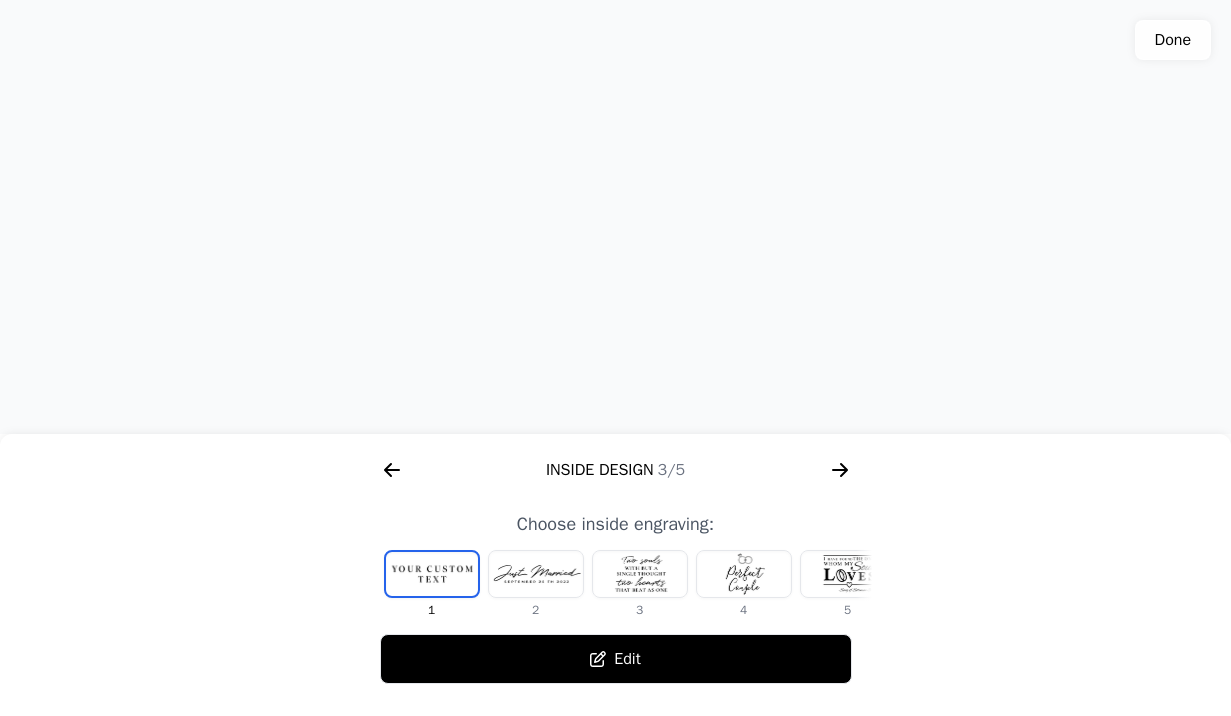 click on "Edit" at bounding box center (616, 659) 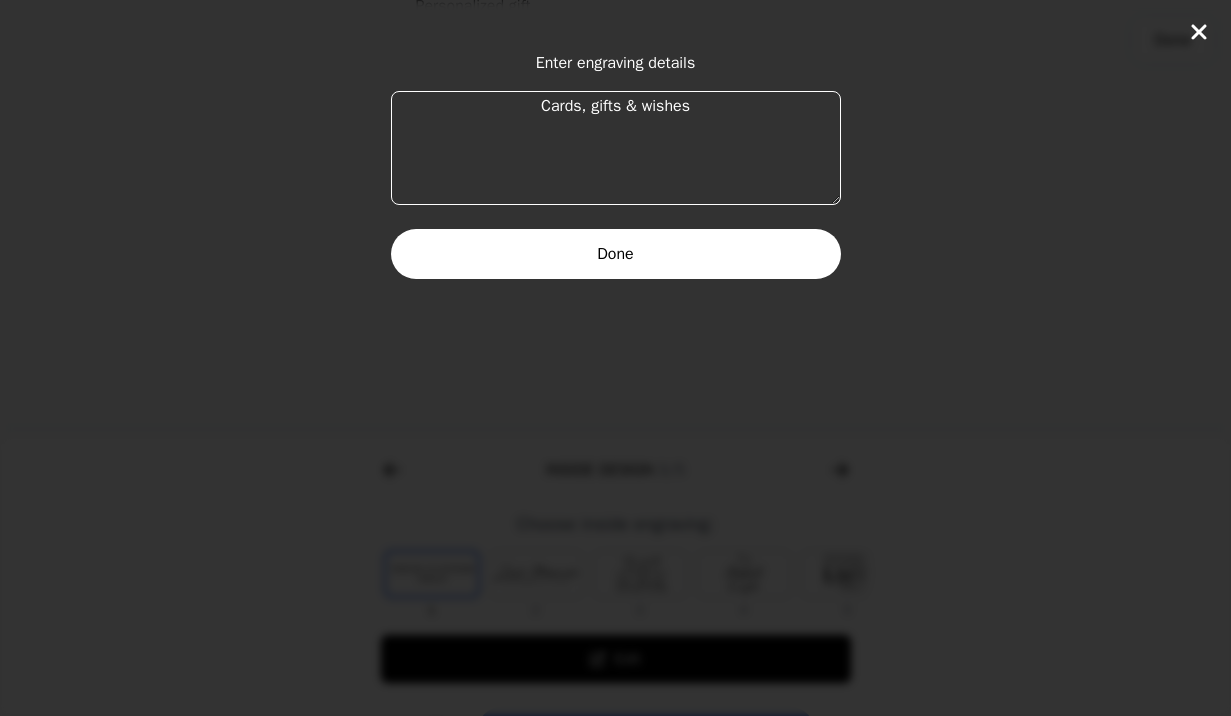 click on "Cards, gifts & wishes" at bounding box center (616, 148) 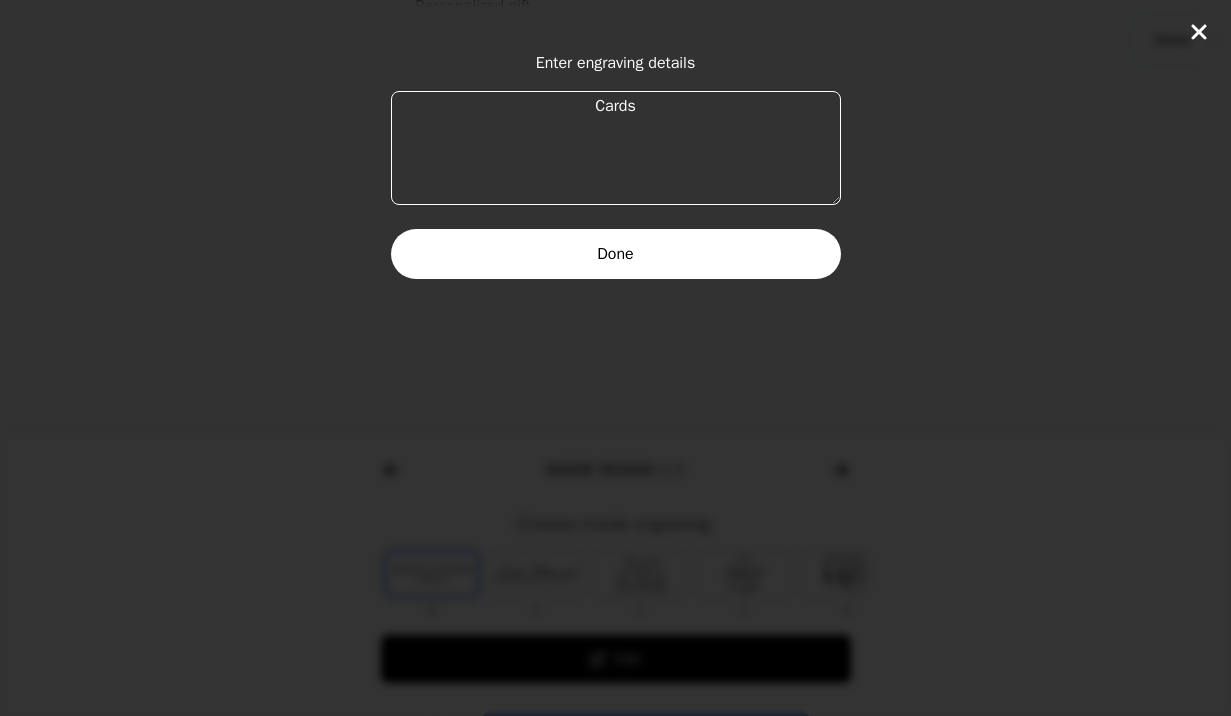 type on "Cards" 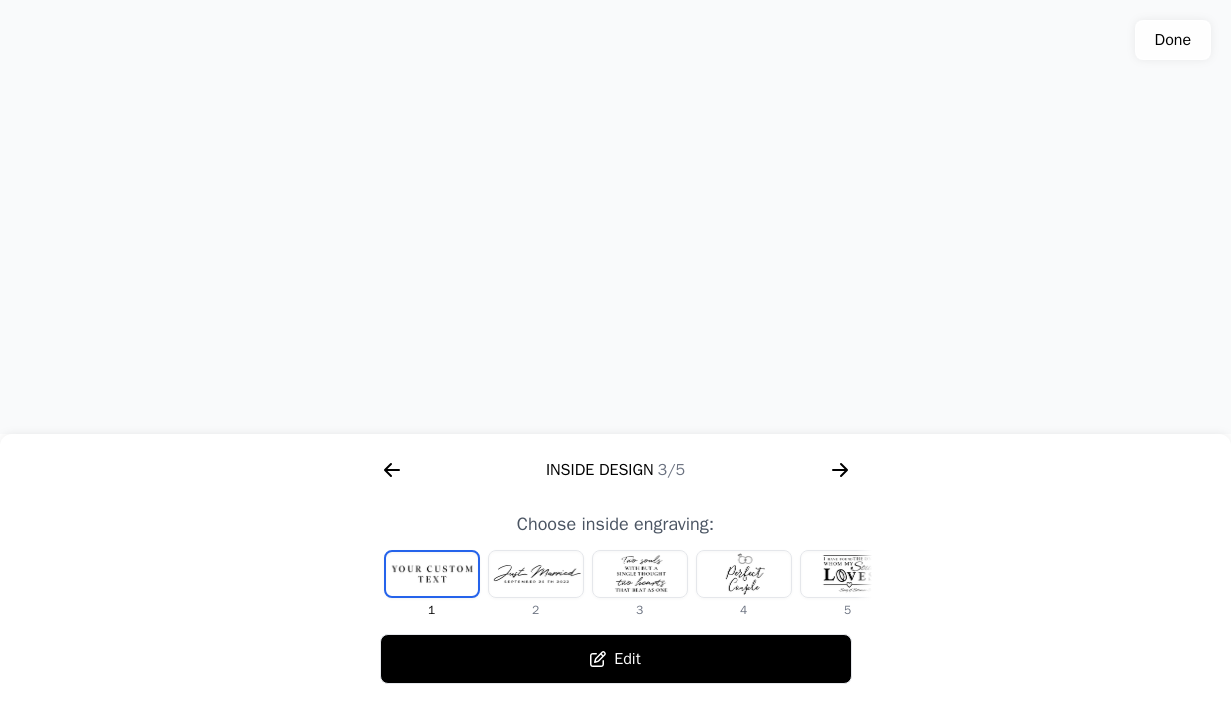 click at bounding box center (744, 574) 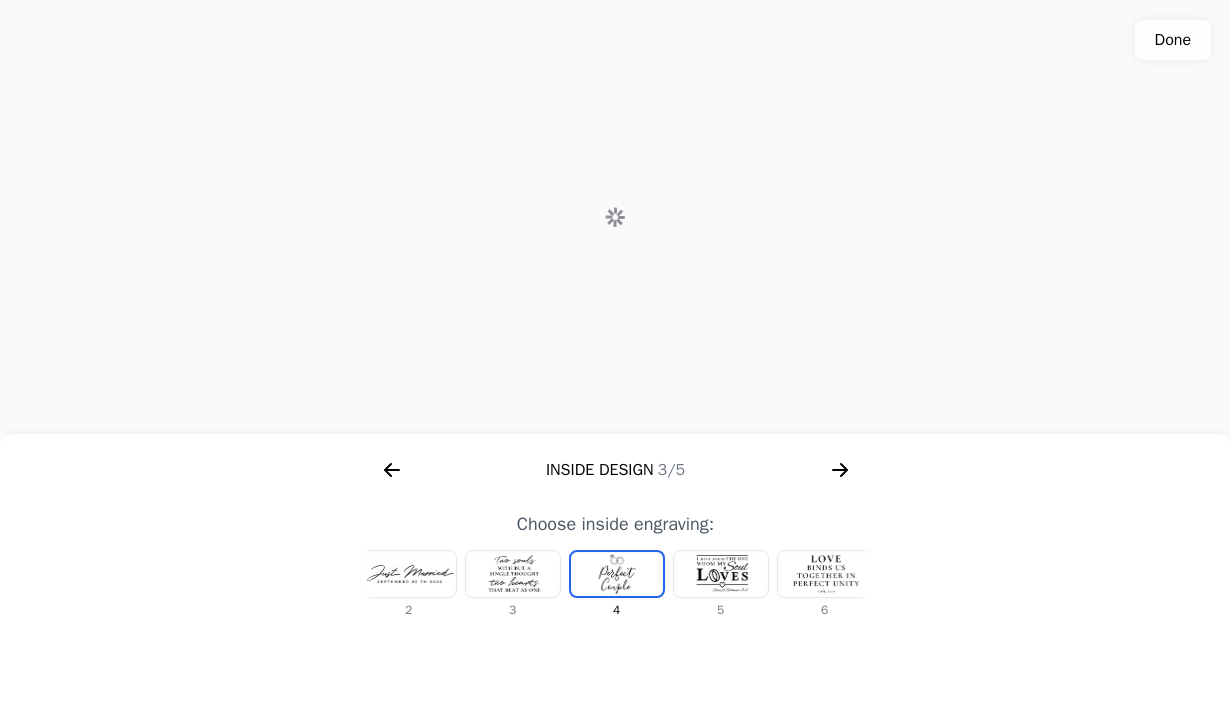 scroll, scrollTop: 0, scrollLeft: 128, axis: horizontal 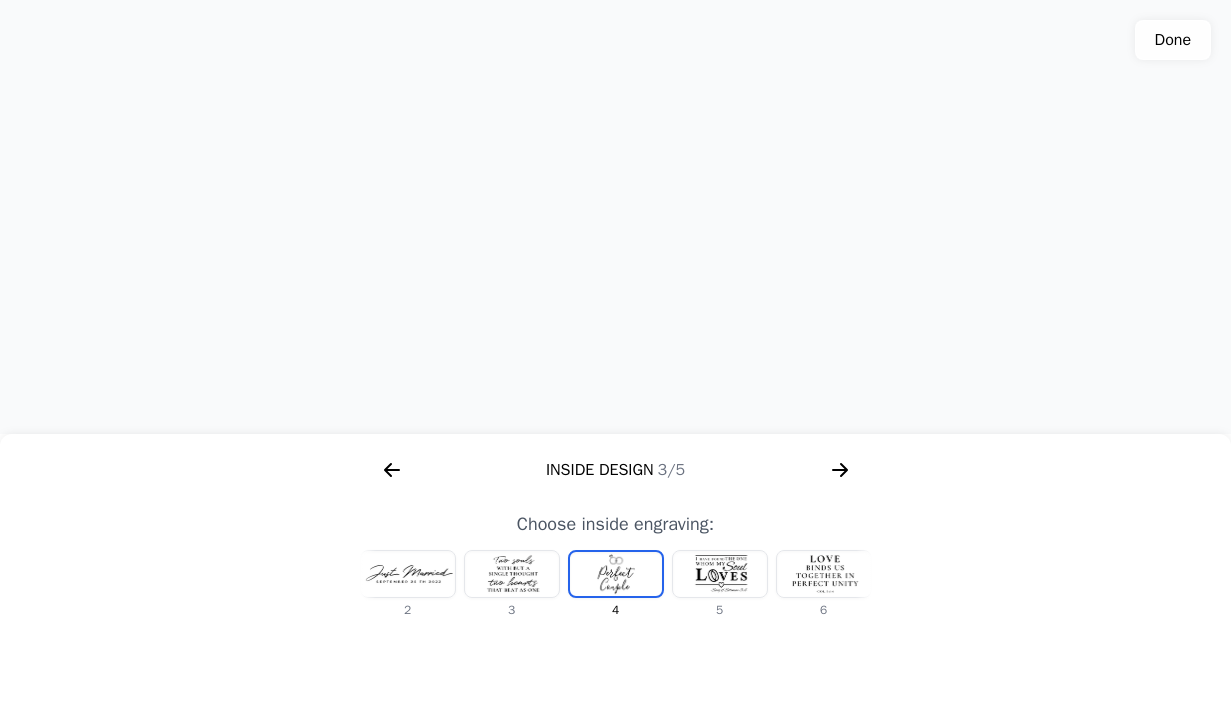 click at bounding box center [824, 574] 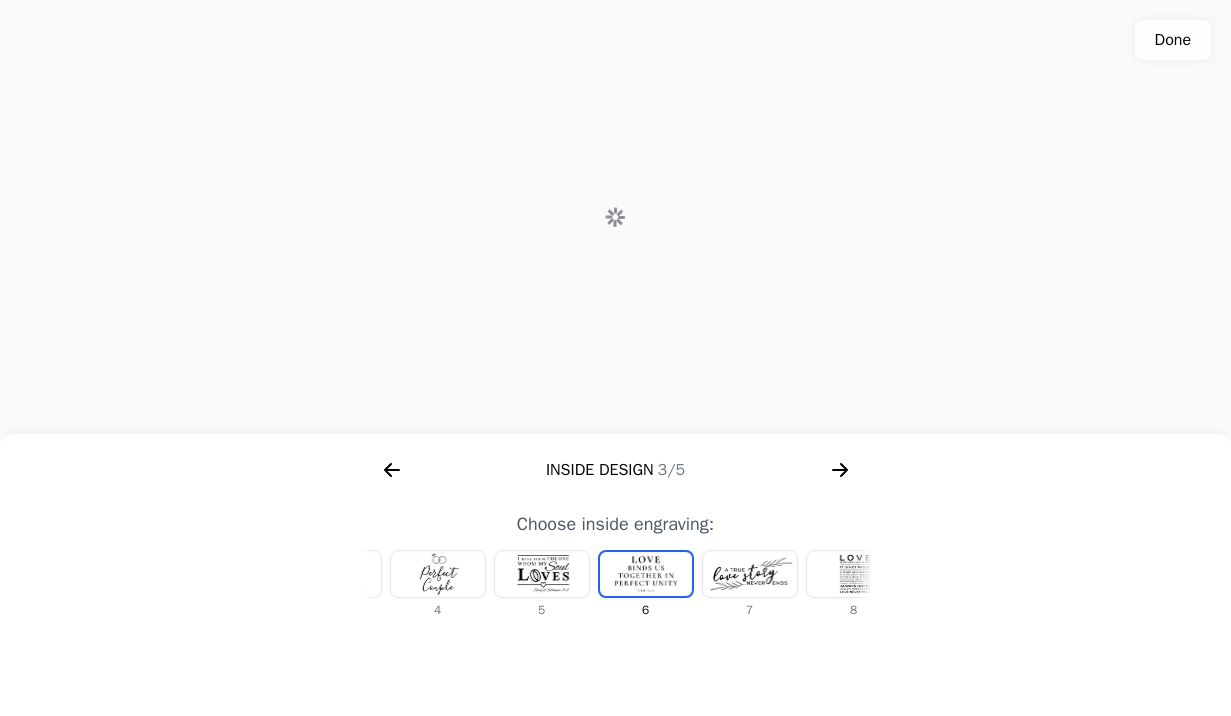 scroll, scrollTop: 0, scrollLeft: 336, axis: horizontal 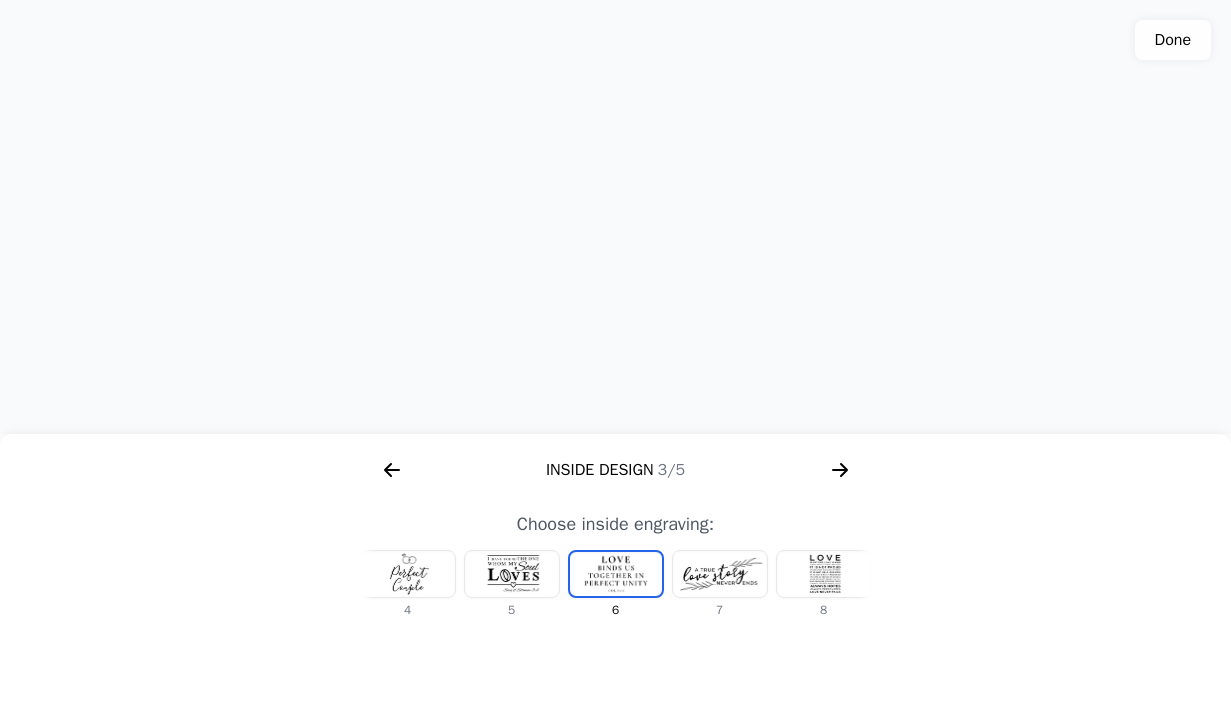 click at bounding box center (720, 574) 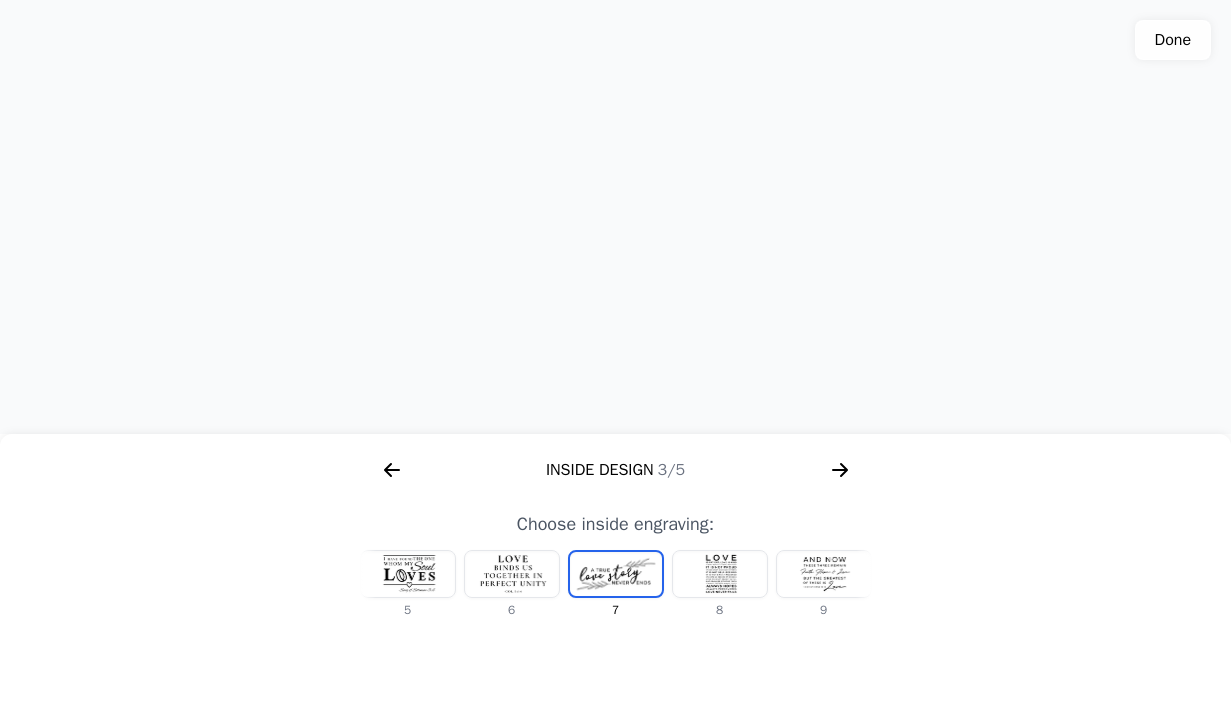 click at bounding box center [720, 574] 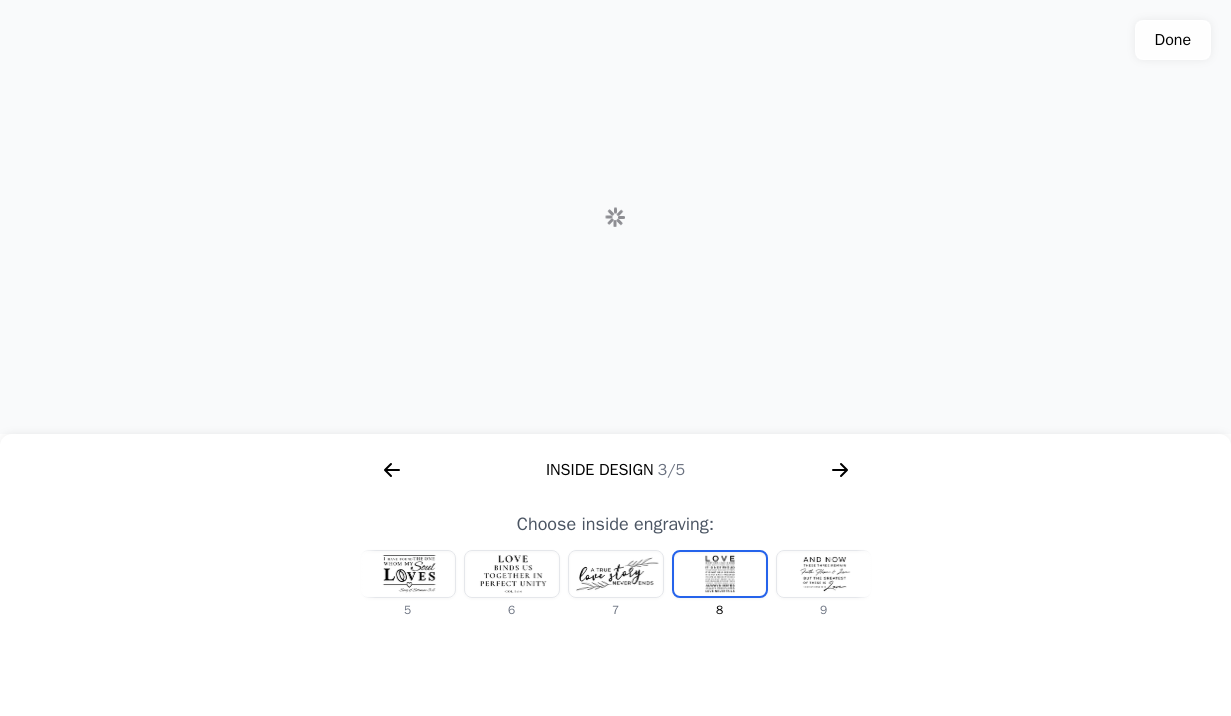 scroll, scrollTop: 0, scrollLeft: 476, axis: horizontal 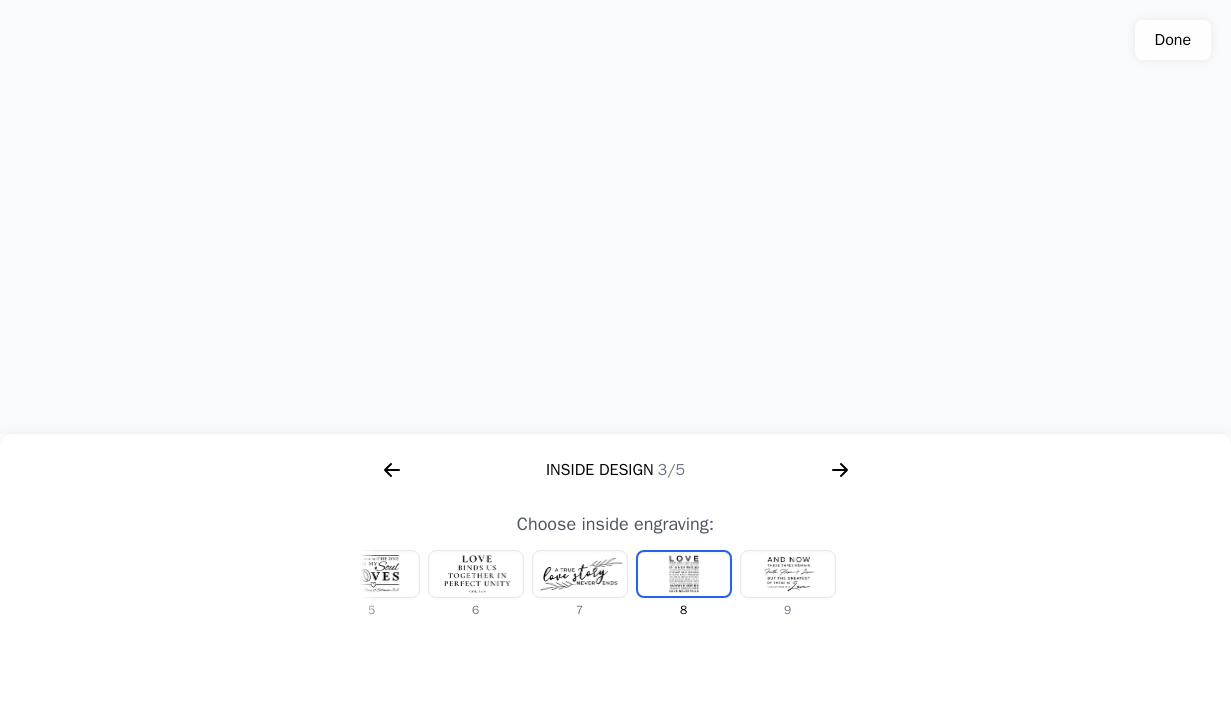 click at bounding box center [788, 574] 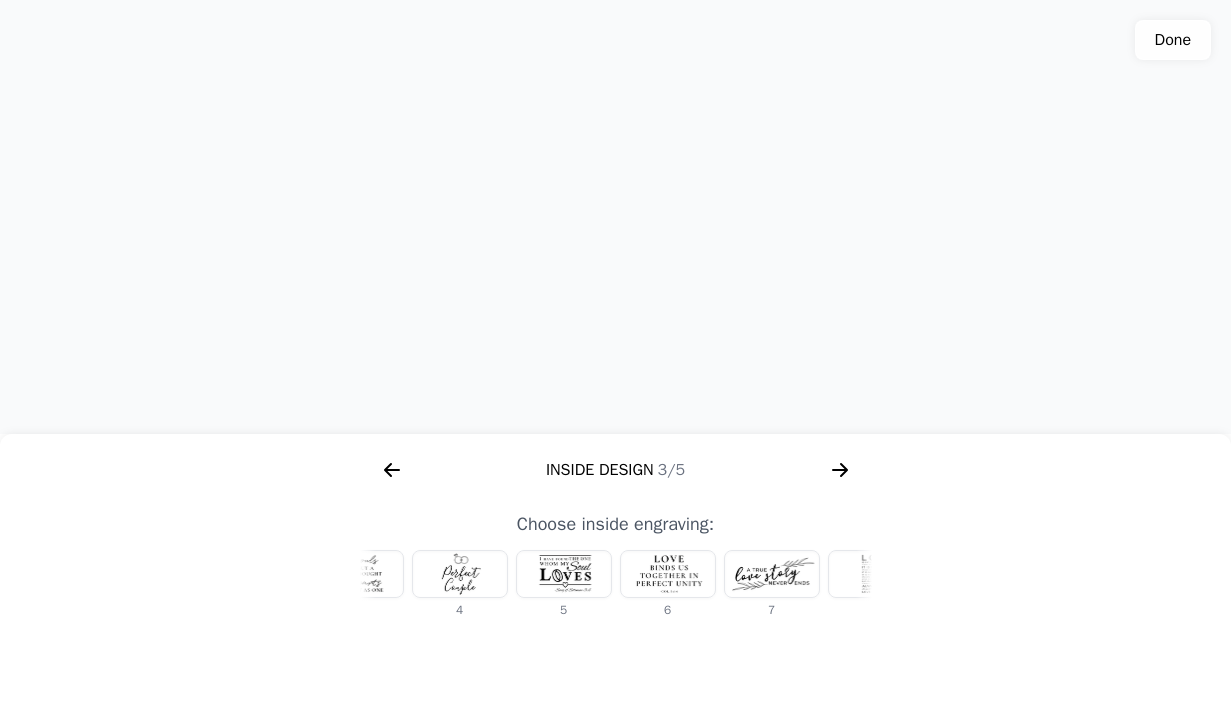 click at bounding box center (668, 574) 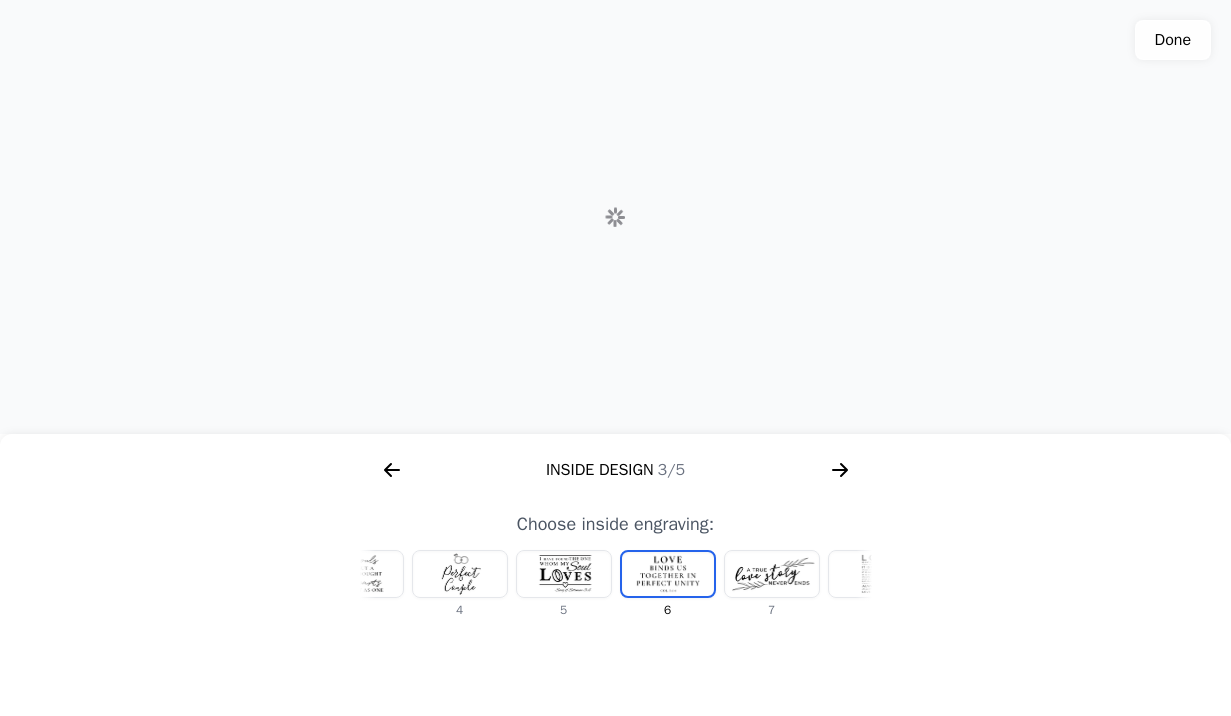 scroll, scrollTop: 0, scrollLeft: 336, axis: horizontal 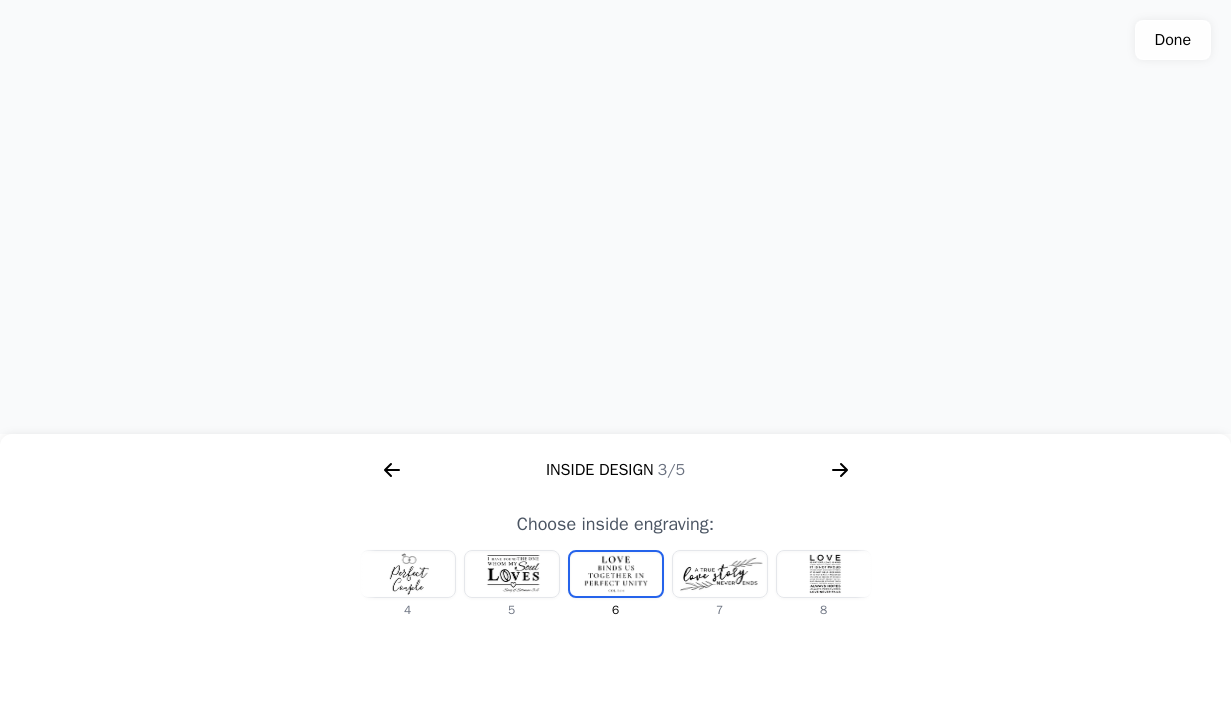 click at bounding box center (512, 574) 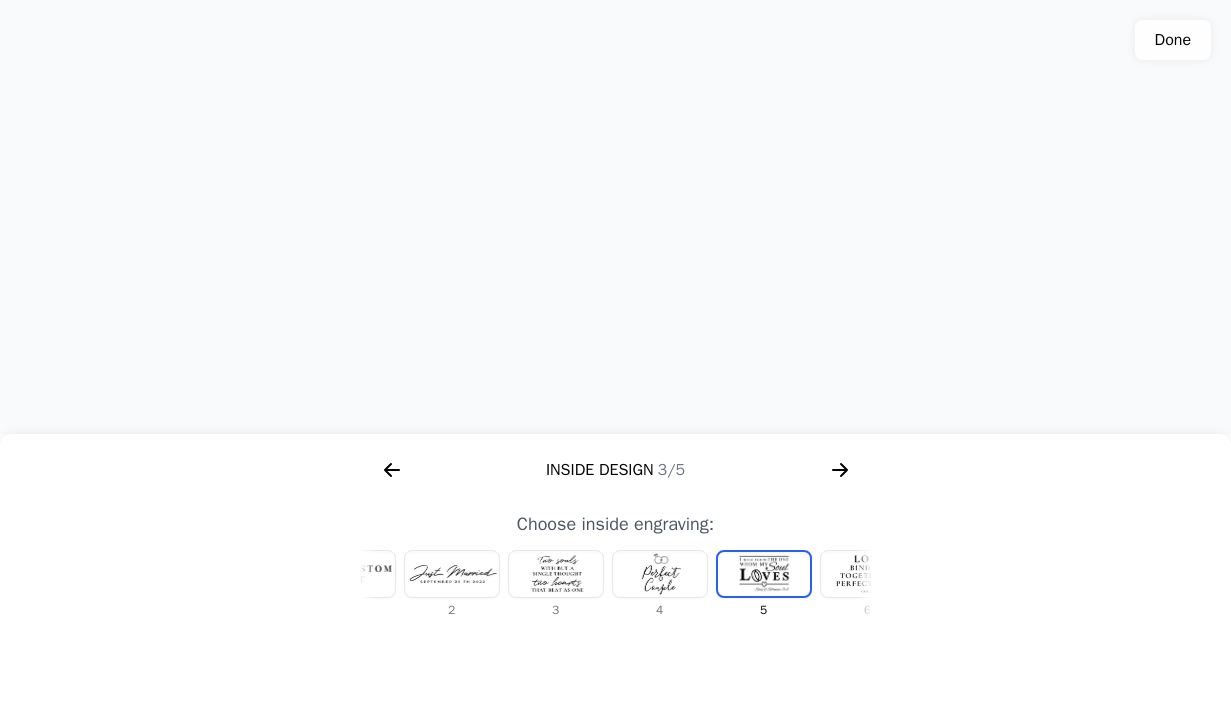 scroll, scrollTop: 0, scrollLeft: 79, axis: horizontal 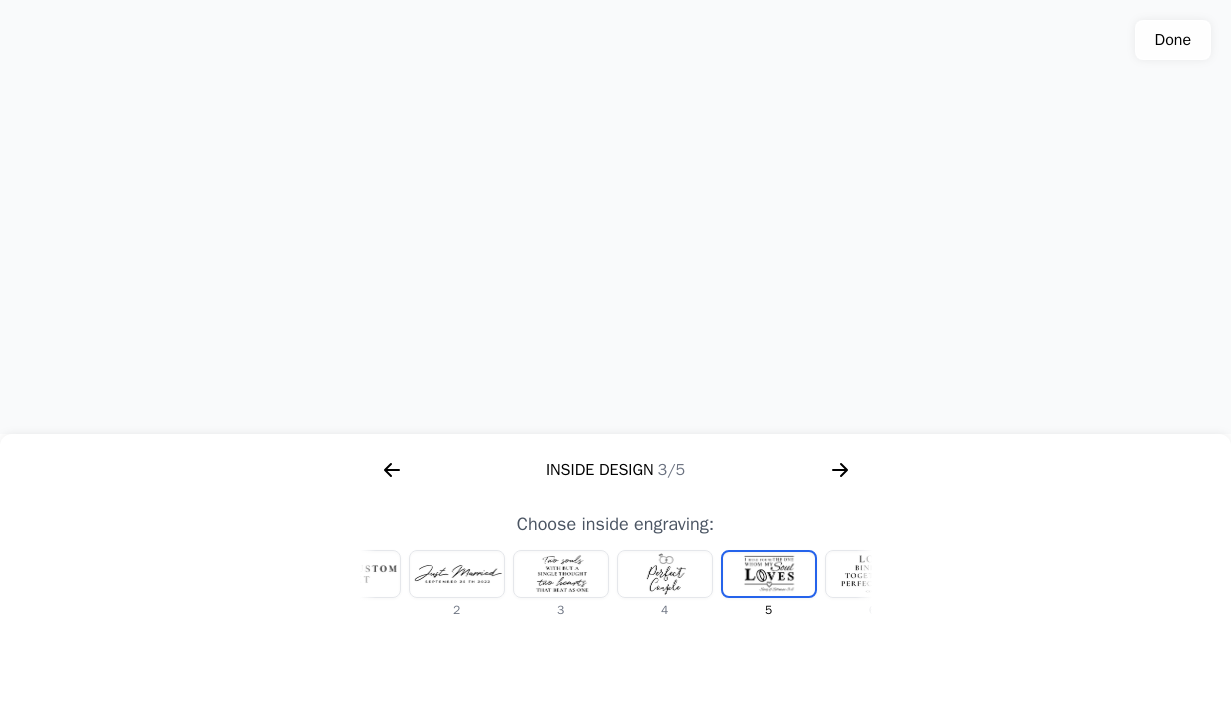 click at bounding box center (561, 574) 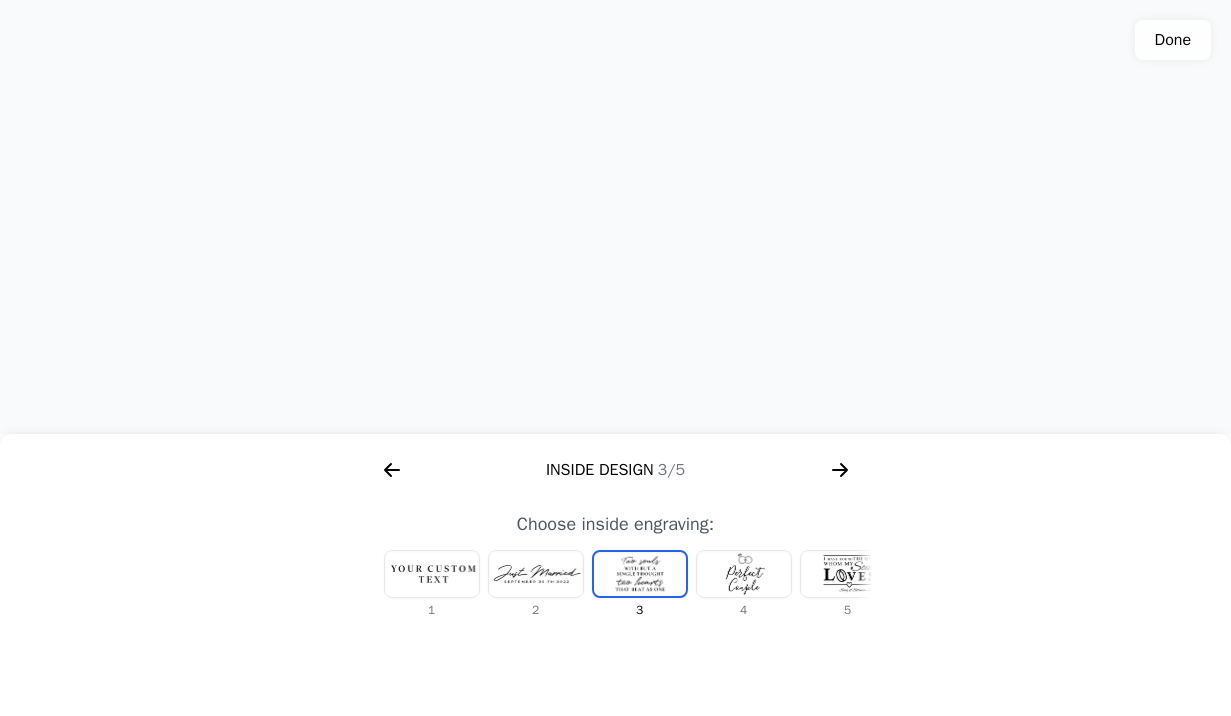 scroll, scrollTop: 0, scrollLeft: 0, axis: both 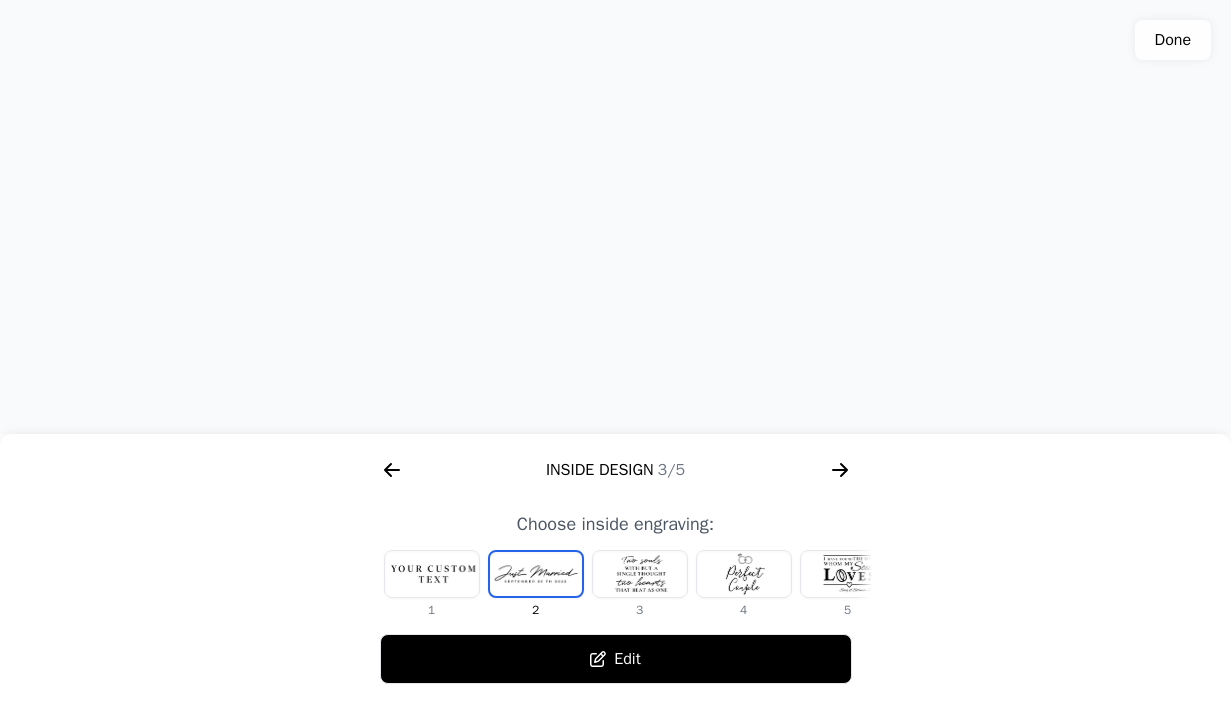 click on "Edit" at bounding box center [616, 659] 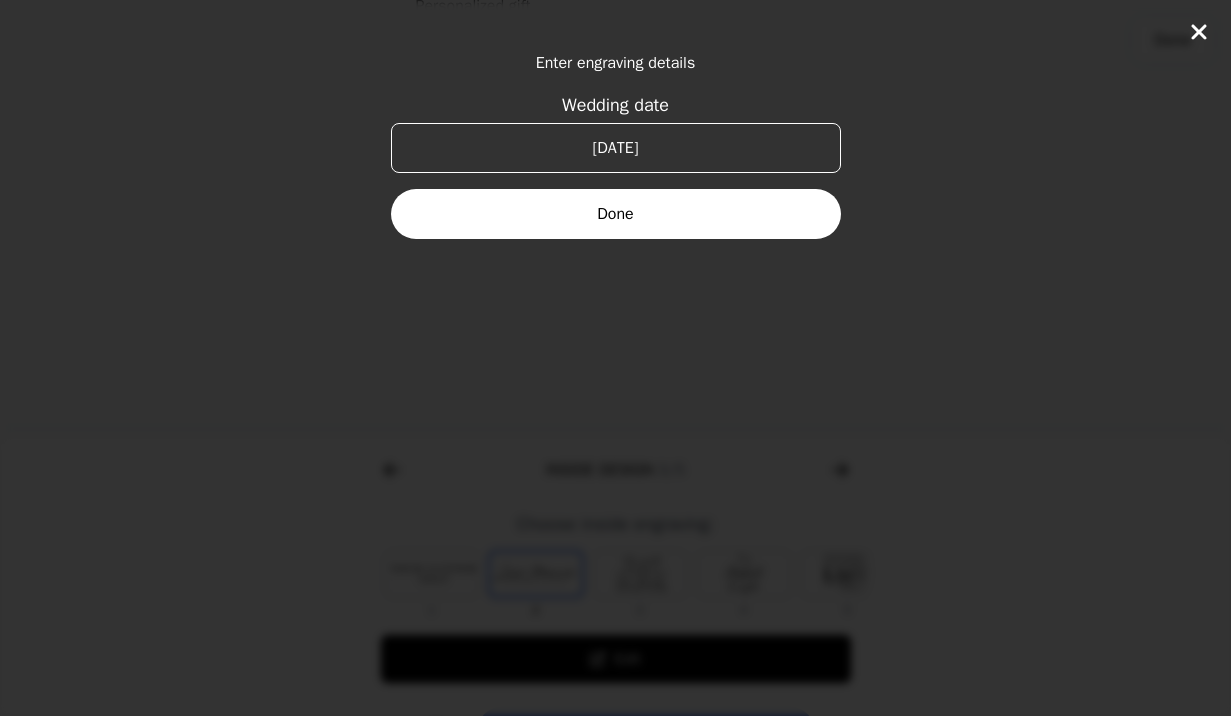 click on "Done" at bounding box center (616, 214) 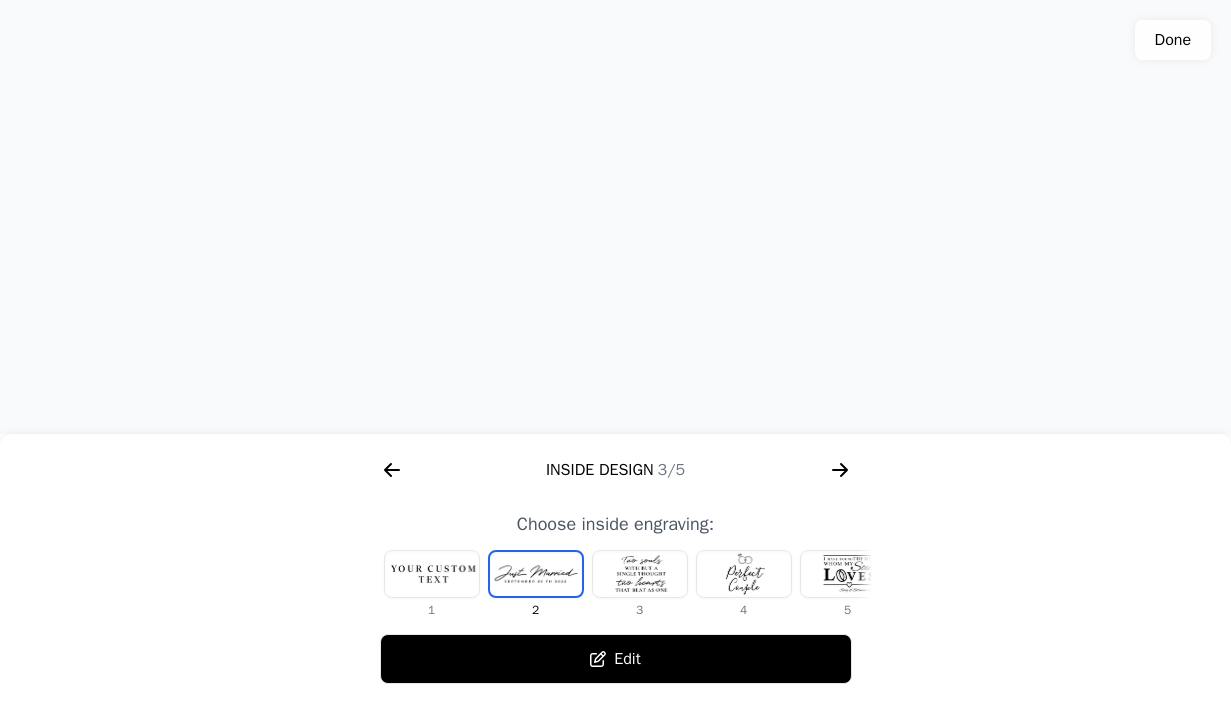click 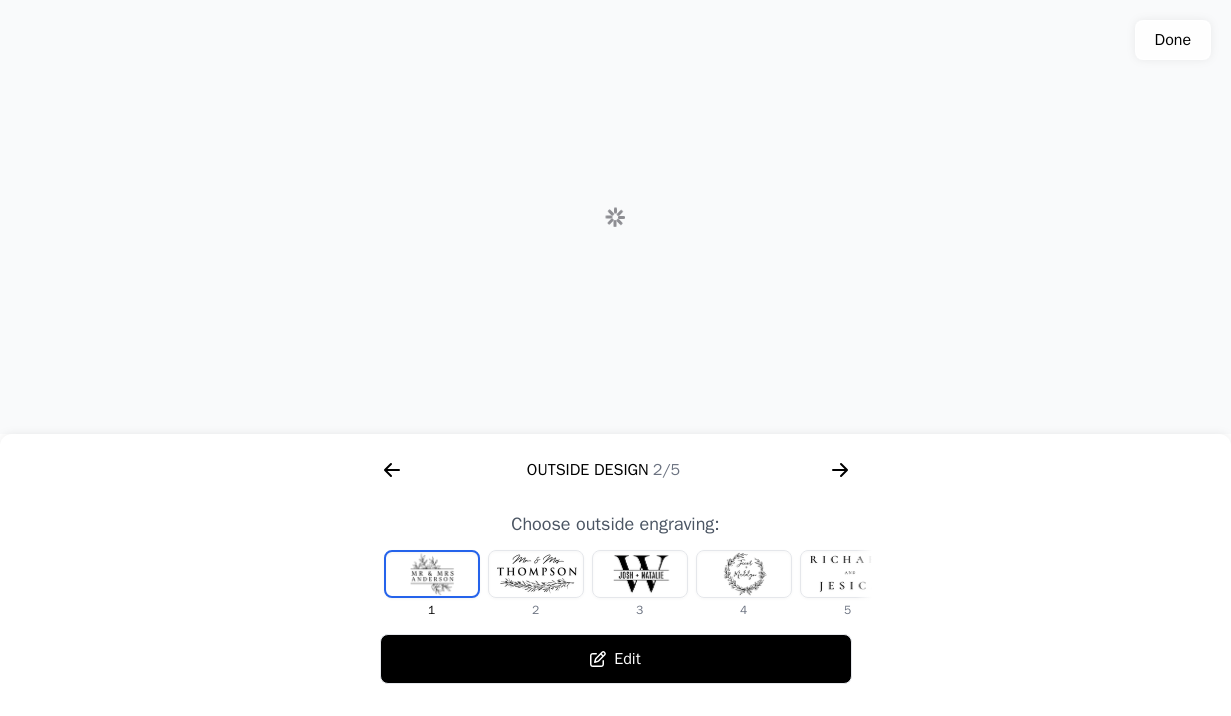 scroll, scrollTop: 0, scrollLeft: 768, axis: horizontal 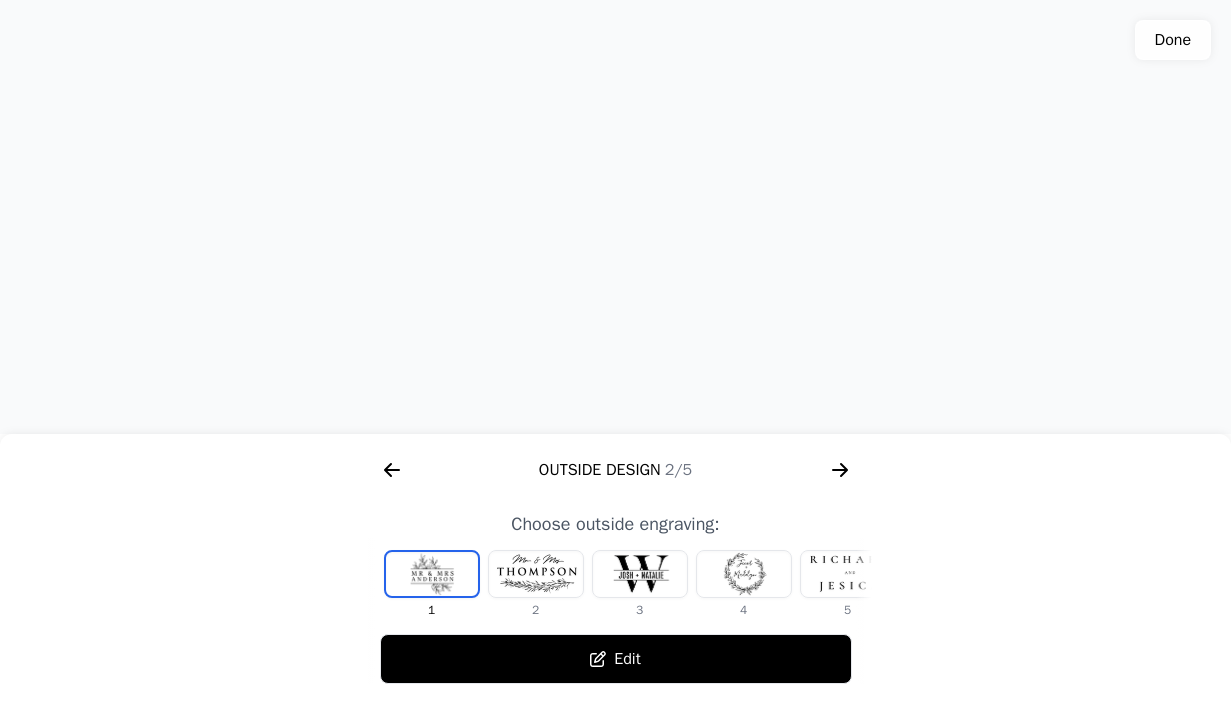 click 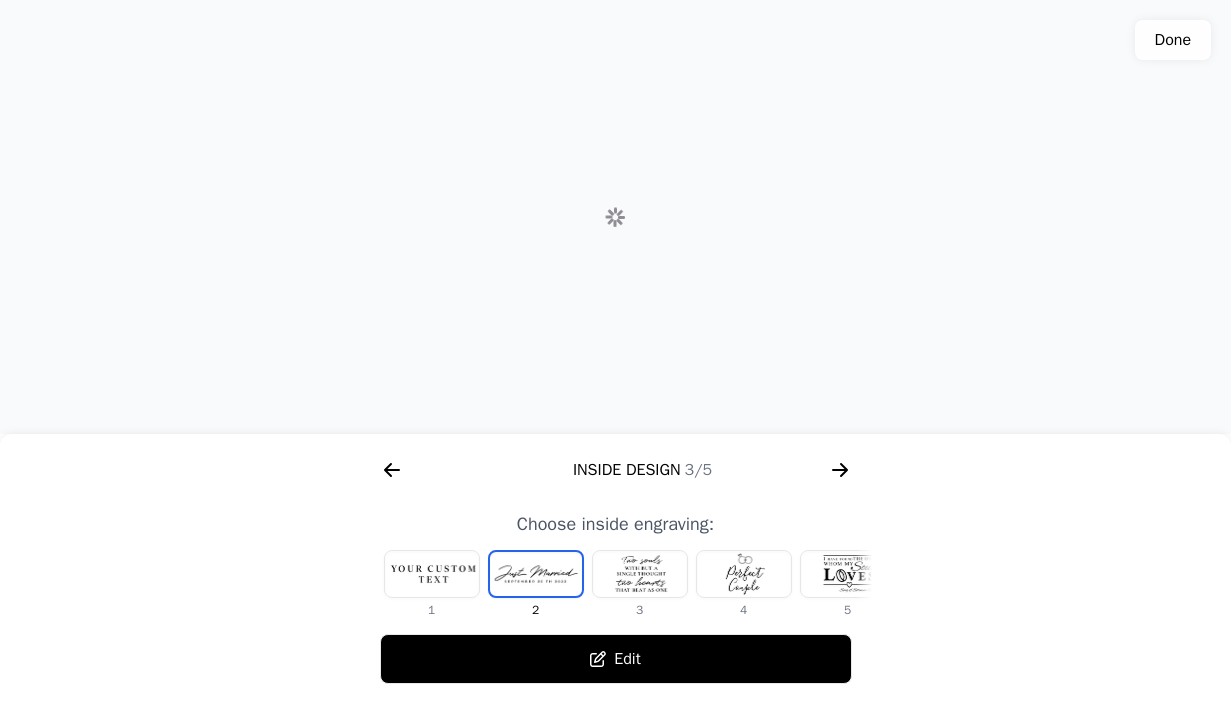 scroll, scrollTop: 0, scrollLeft: 1280, axis: horizontal 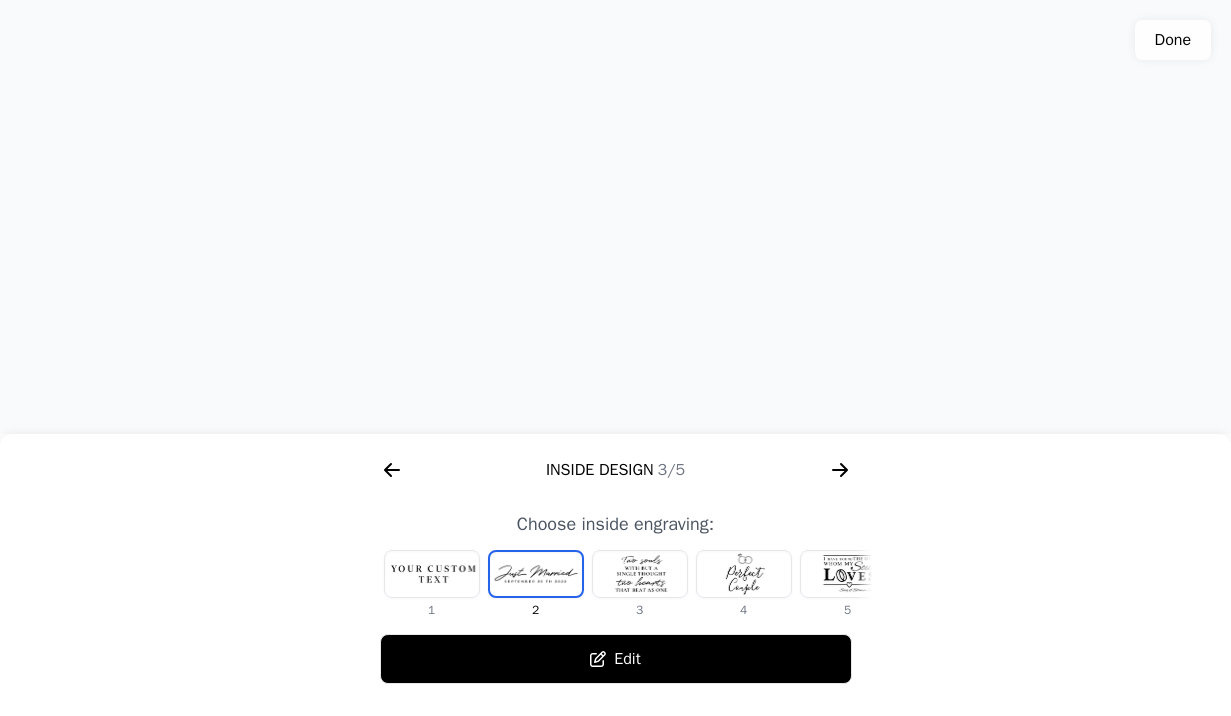 click 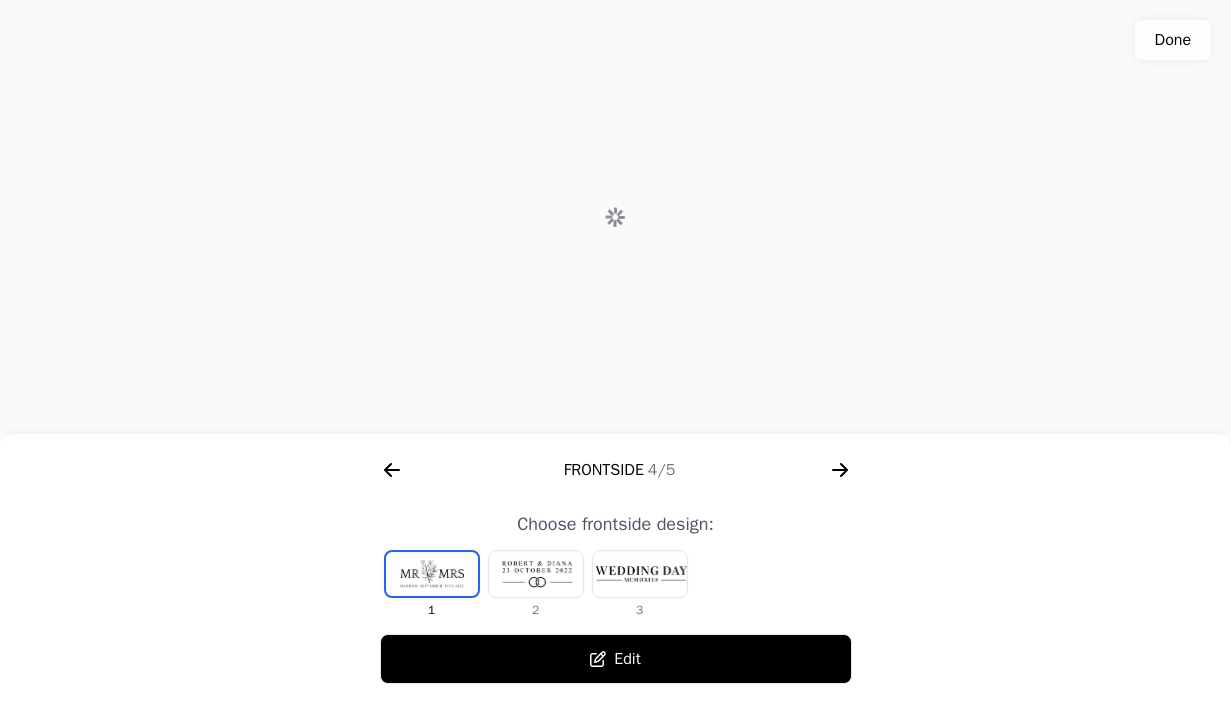 scroll, scrollTop: 0, scrollLeft: 1792, axis: horizontal 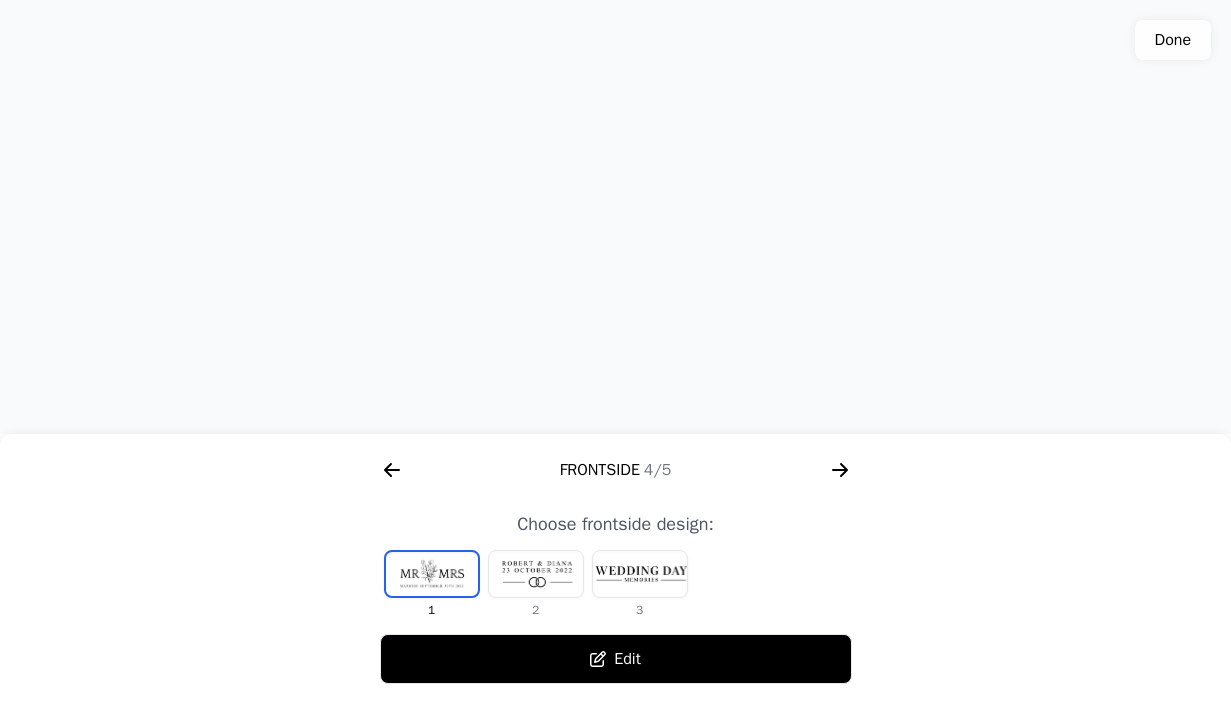 click at bounding box center [640, 574] 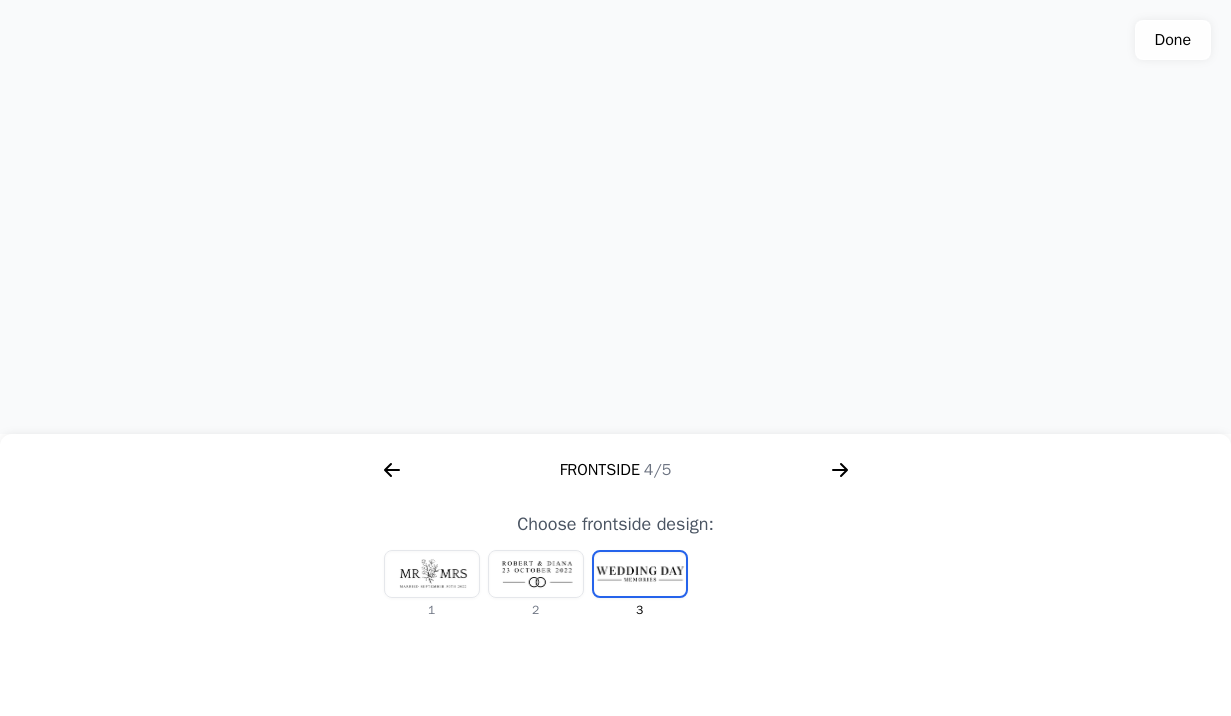 click at bounding box center [536, 574] 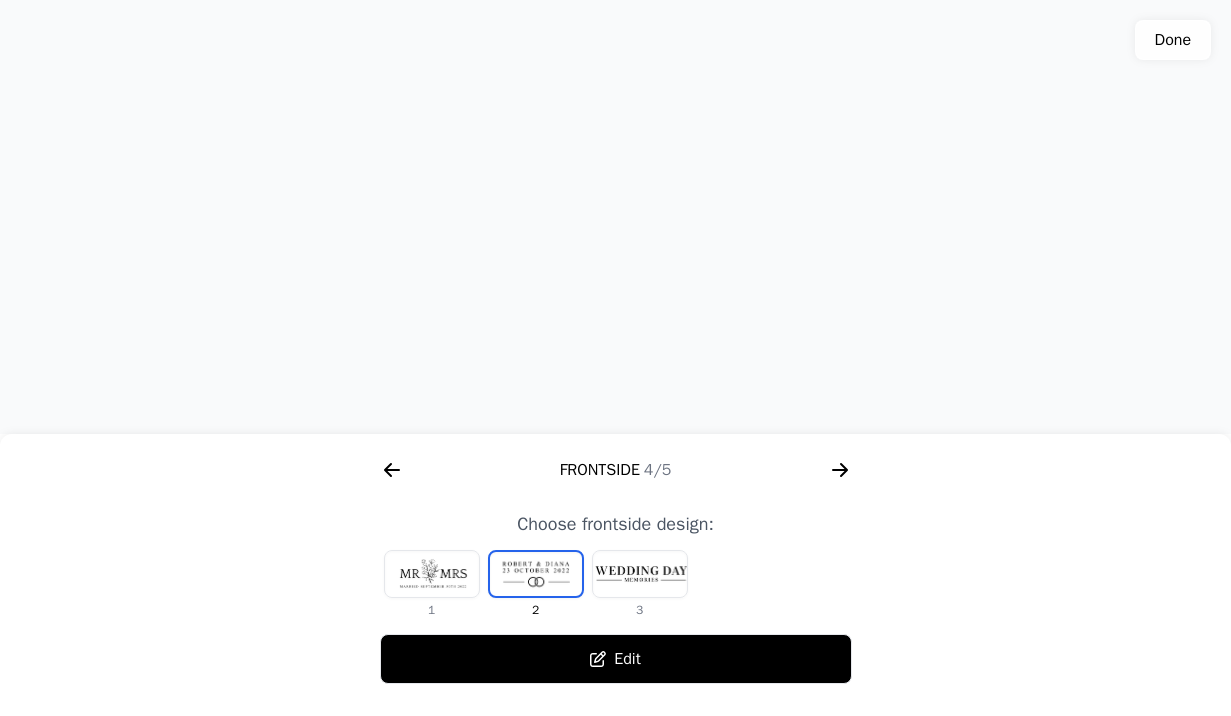 click on "3" 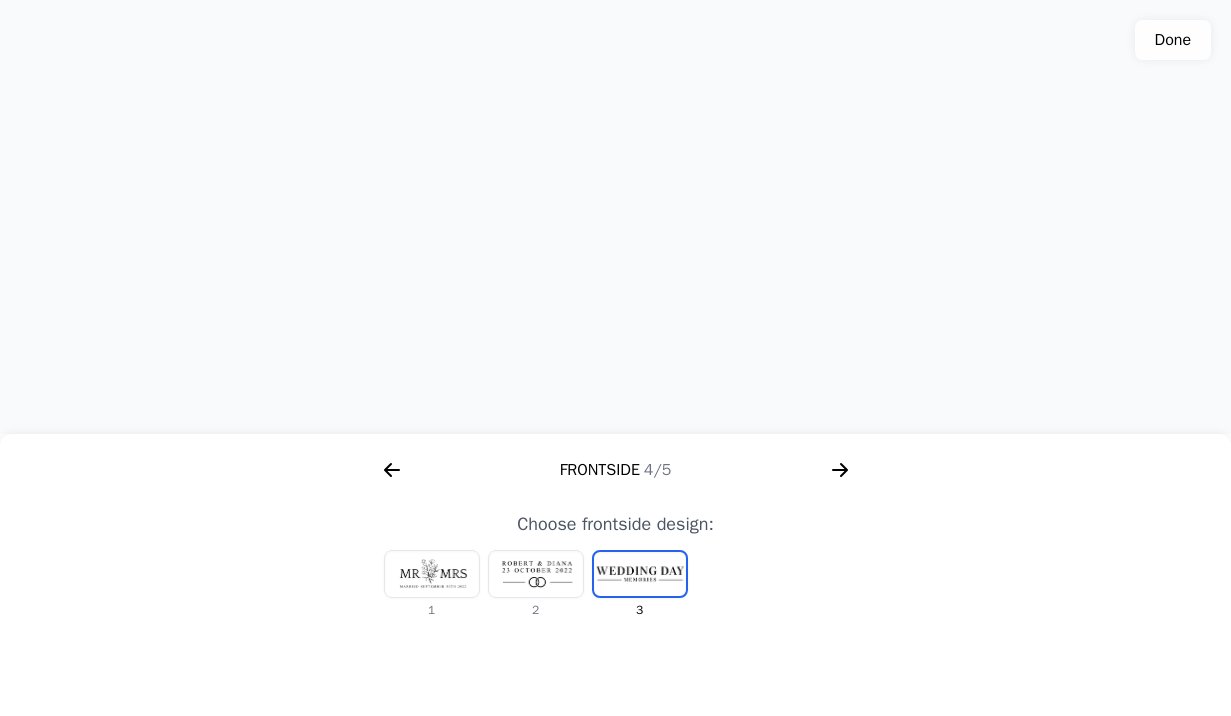 click 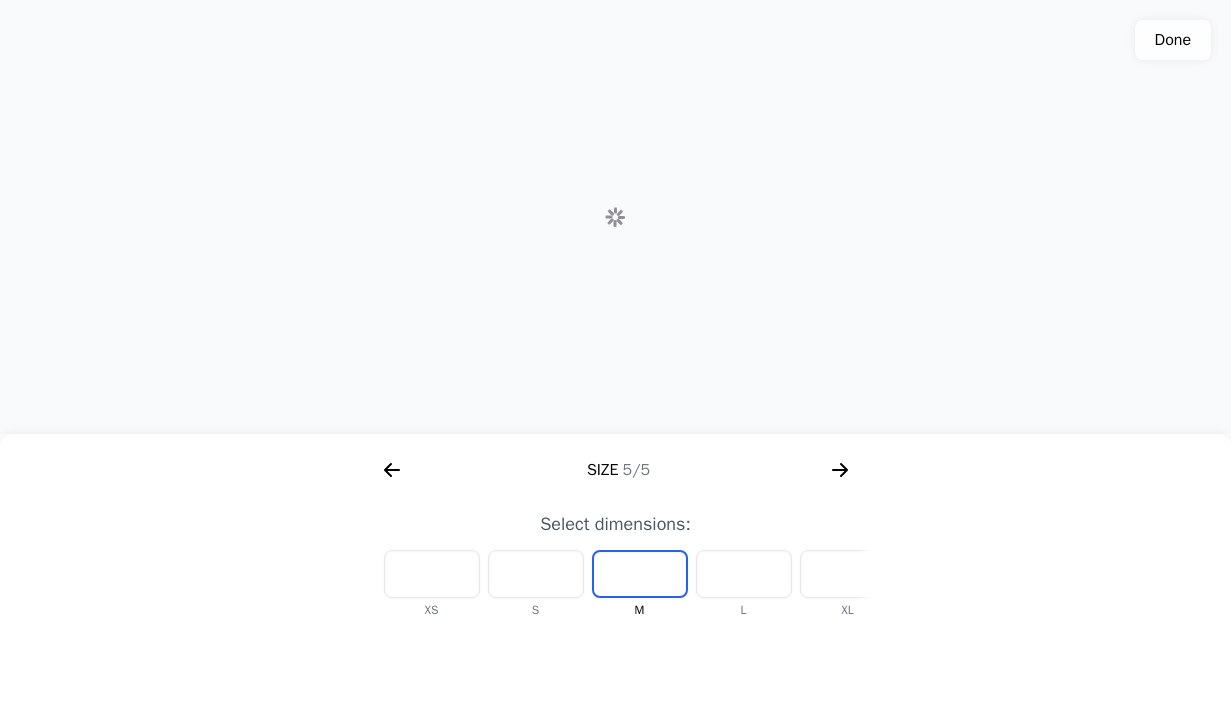 scroll, scrollTop: 0, scrollLeft: 2304, axis: horizontal 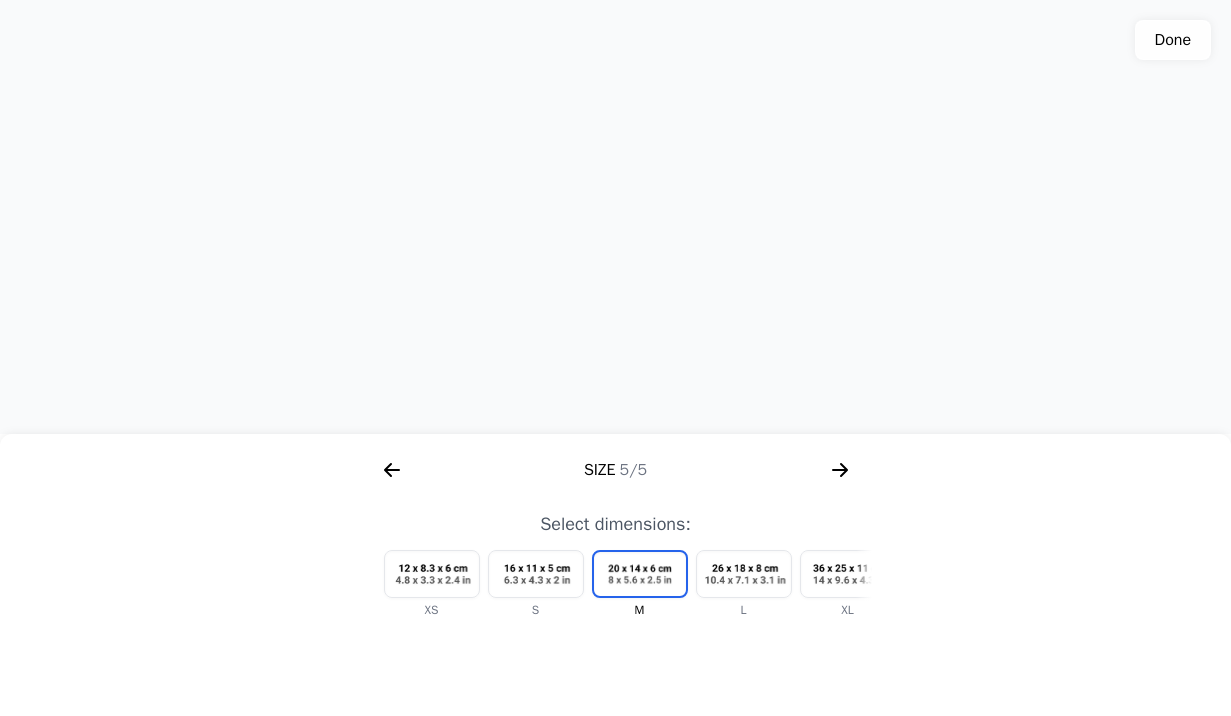 click at bounding box center [848, 574] 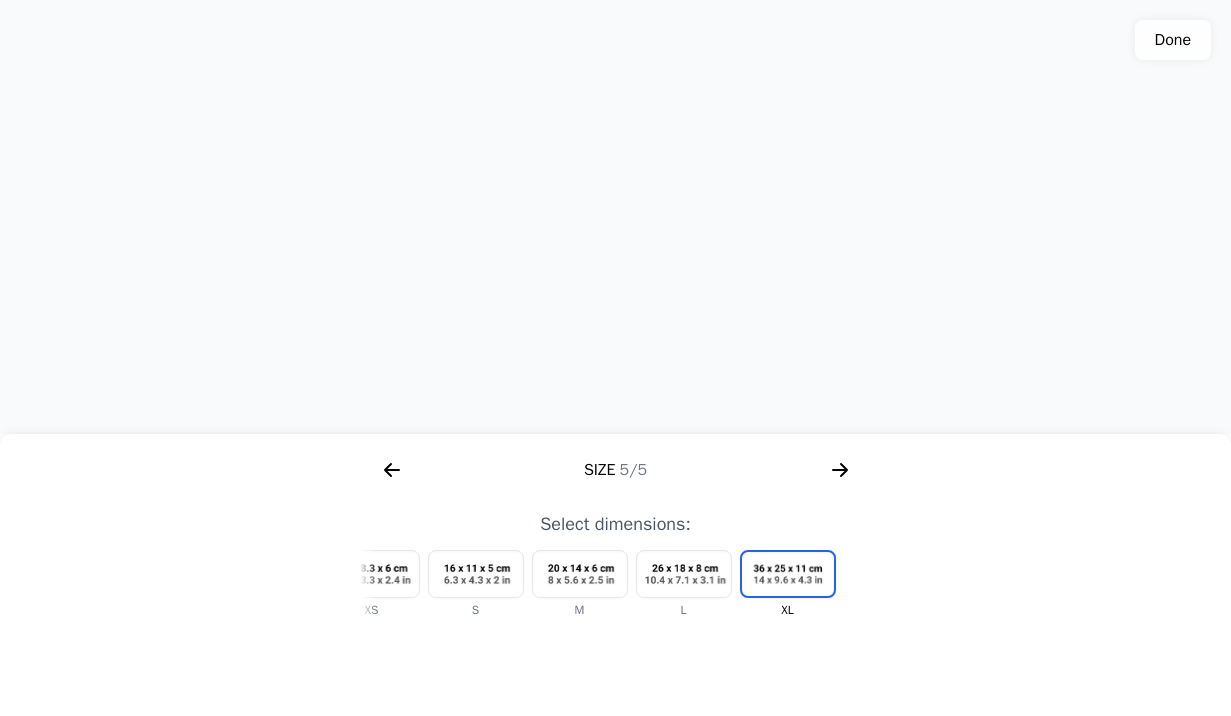 scroll, scrollTop: 642, scrollLeft: 0, axis: vertical 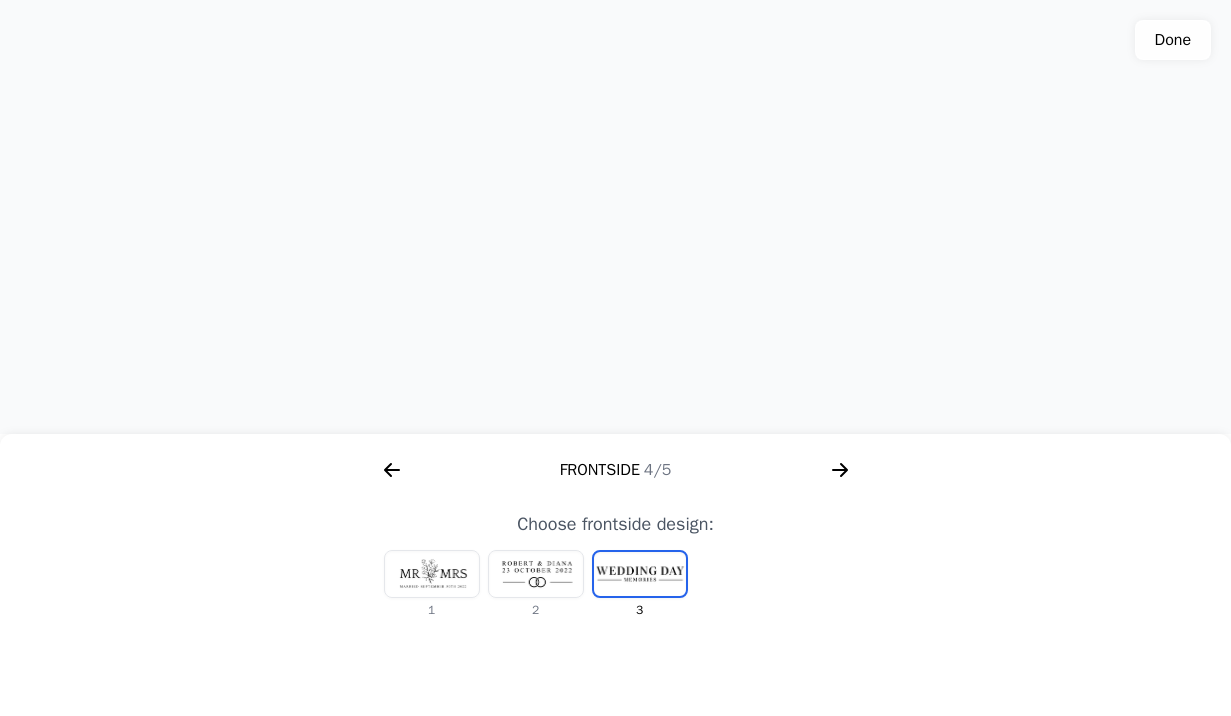 click 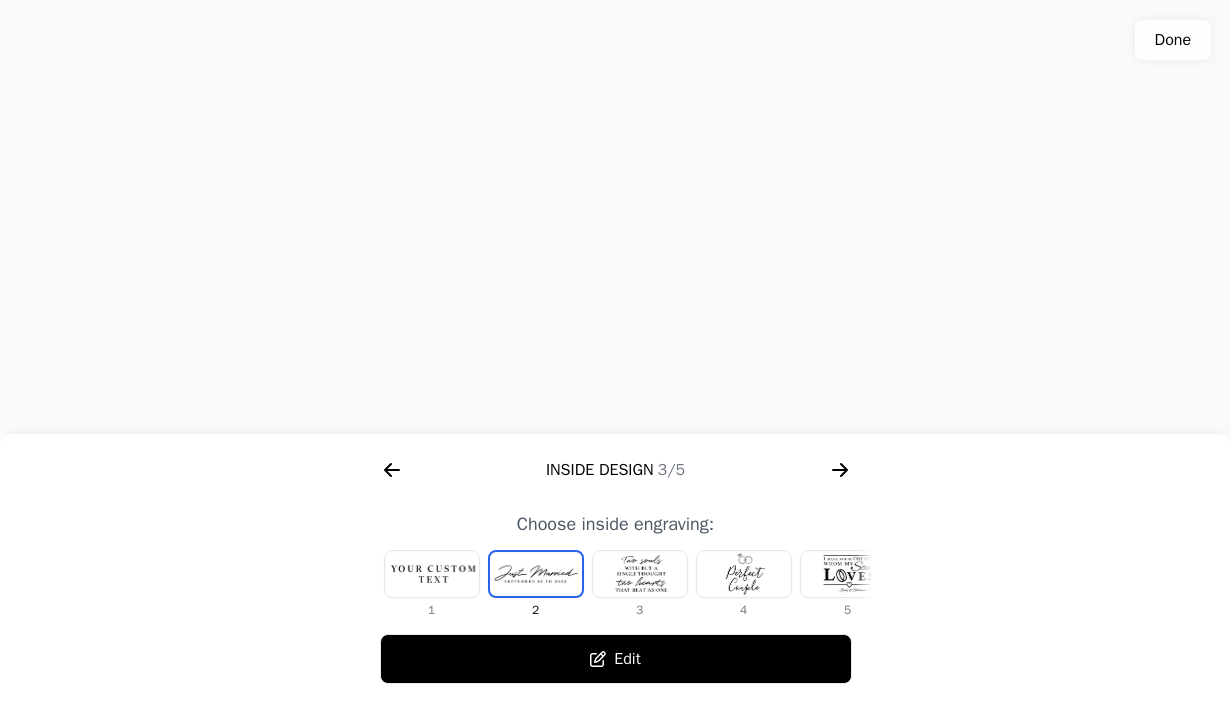 drag, startPoint x: 535, startPoint y: 285, endPoint x: 568, endPoint y: 286, distance: 33.01515 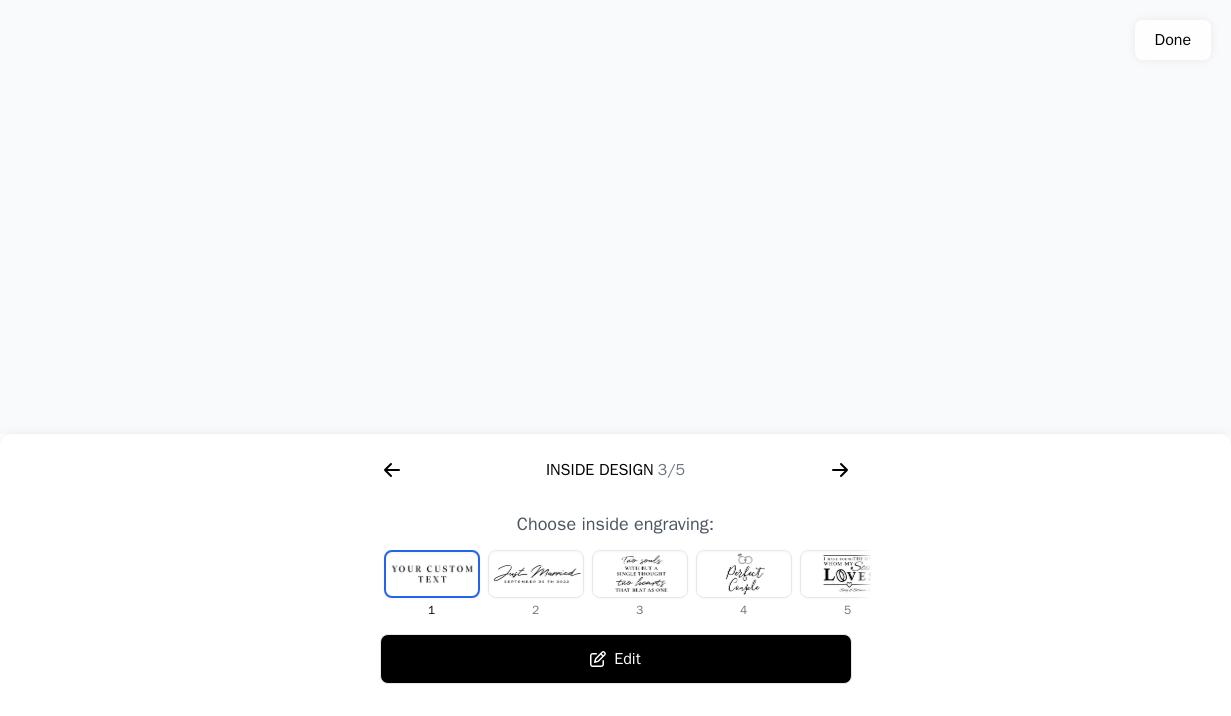 click on "Edit" at bounding box center [616, 659] 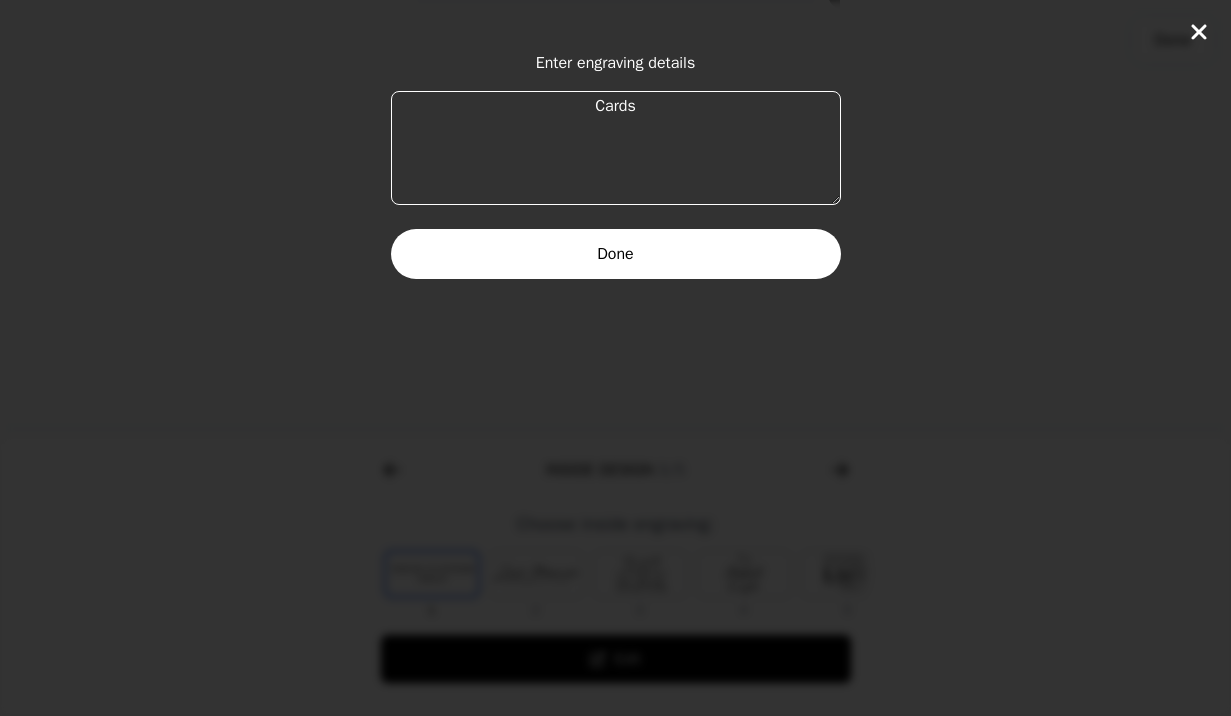 drag, startPoint x: 659, startPoint y: 111, endPoint x: 485, endPoint y: 111, distance: 174 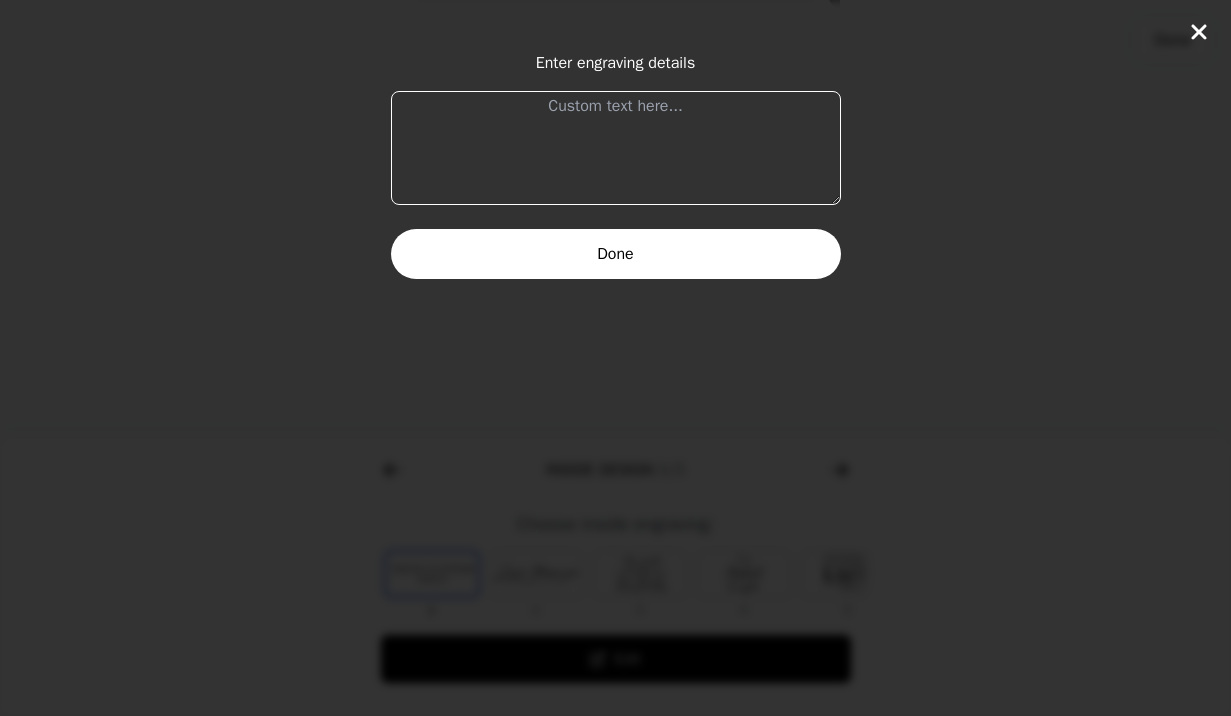 type 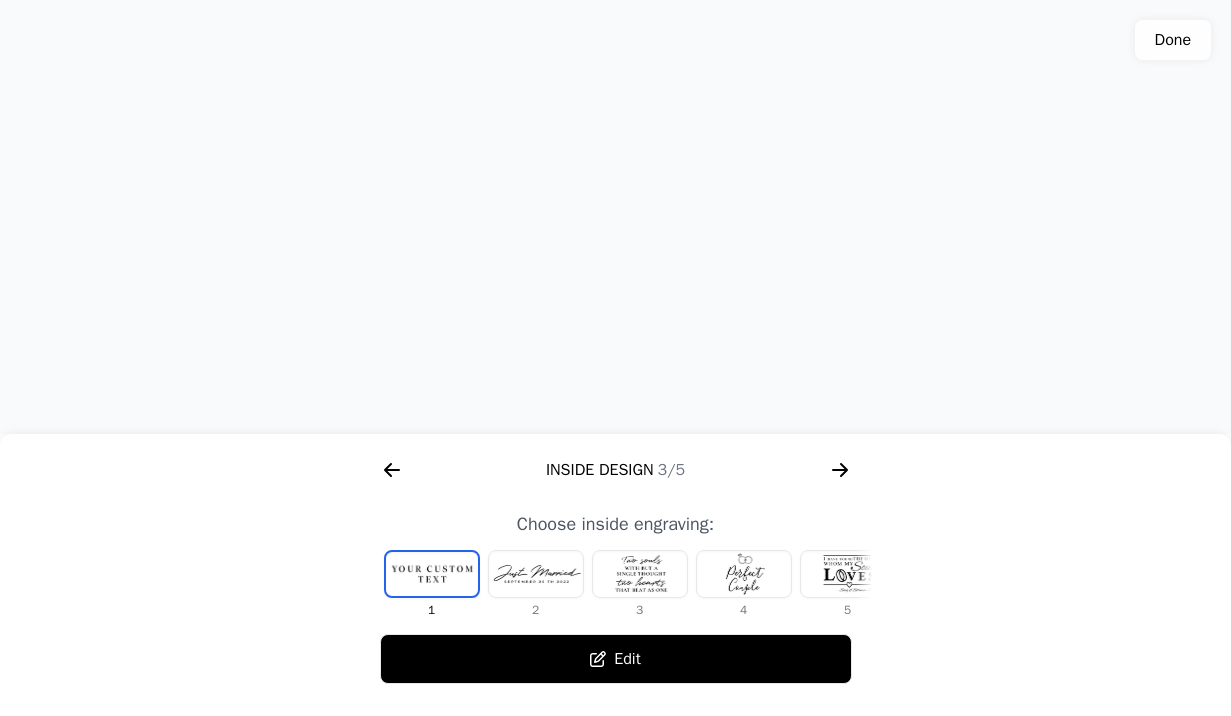 click on "Edit" at bounding box center (616, 659) 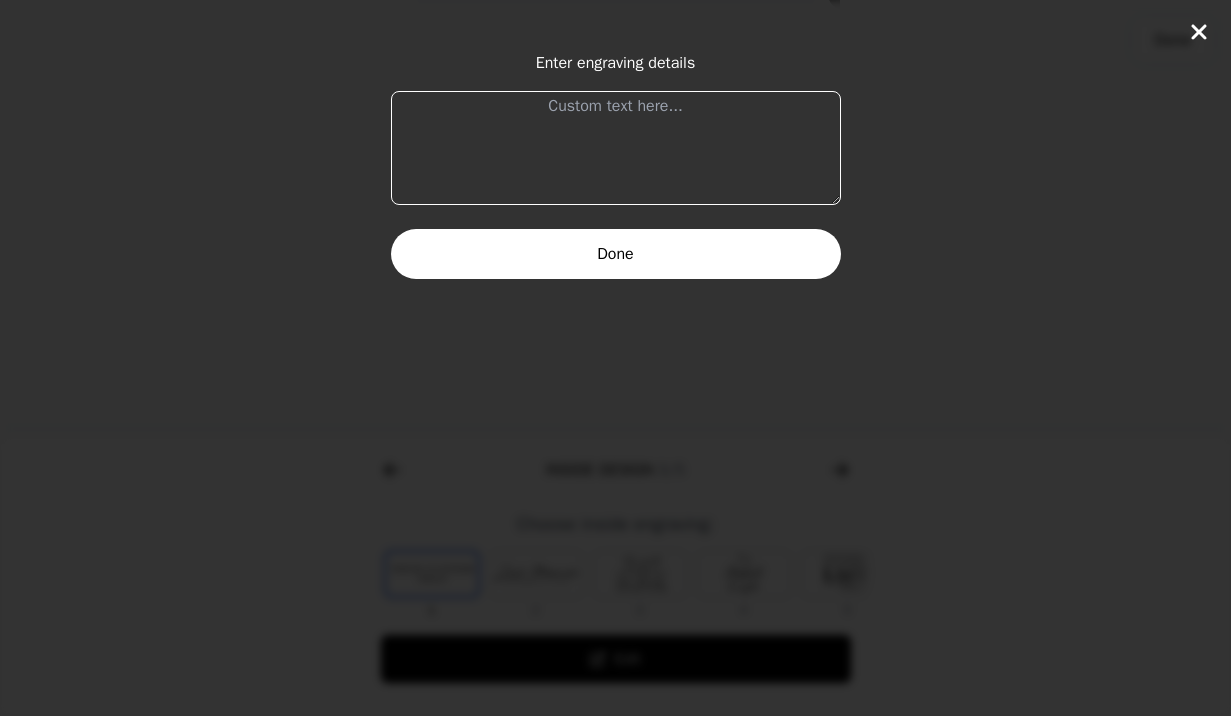 click at bounding box center [616, 148] 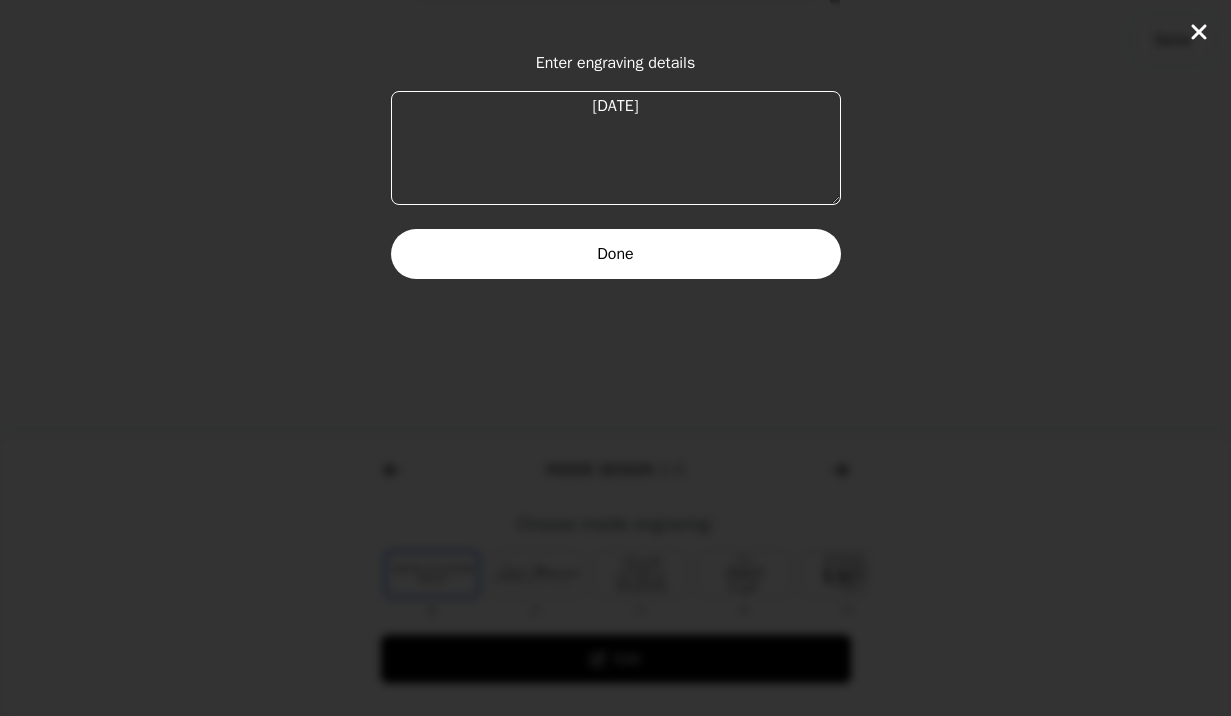 type on "[DATE]" 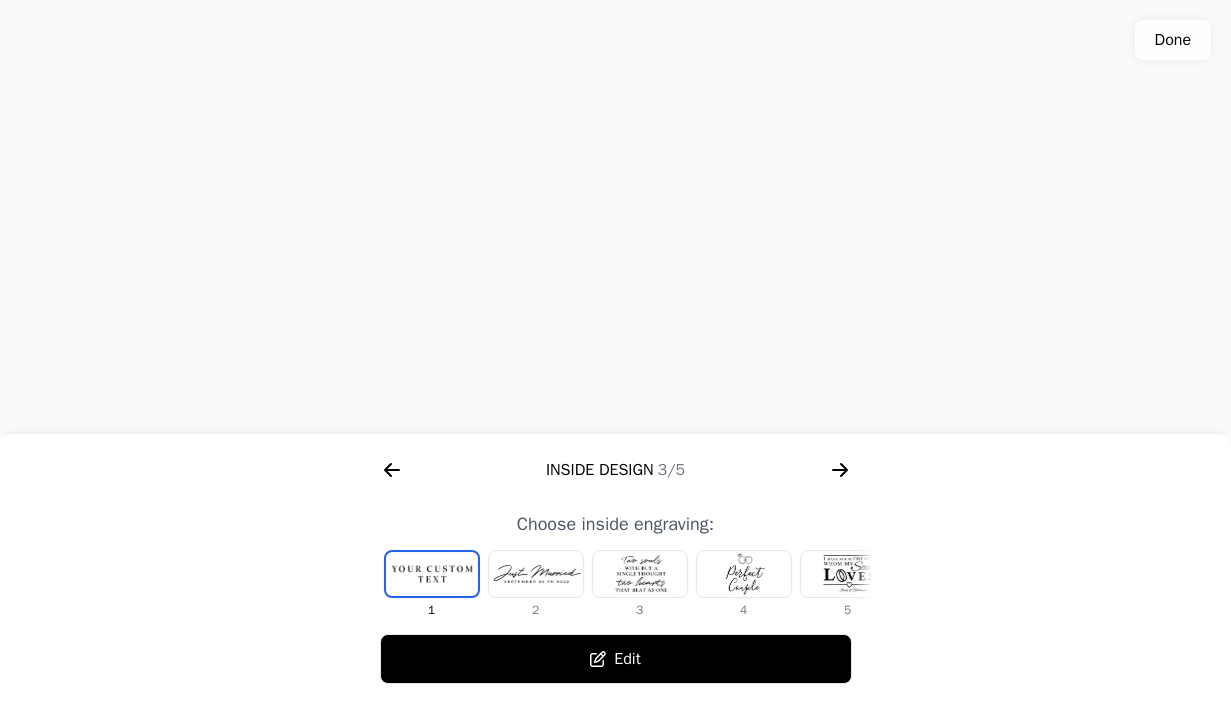 click at bounding box center (615, 217) 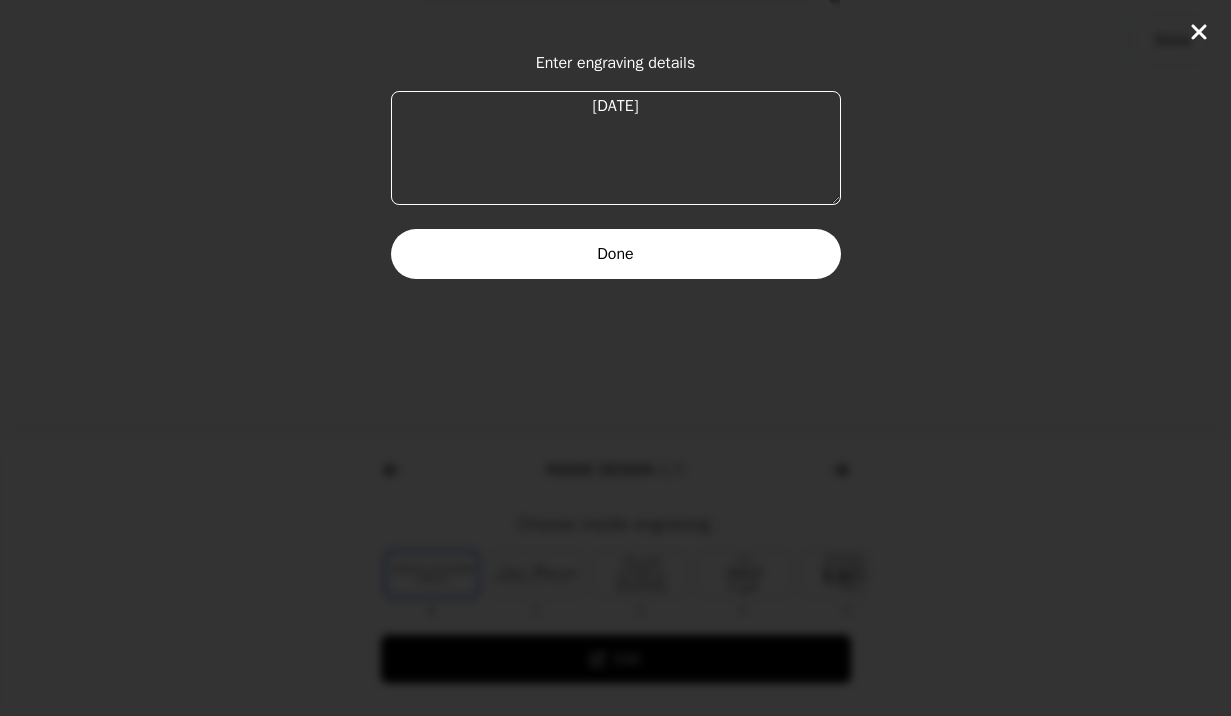 click on "[DATE]" at bounding box center (616, 148) 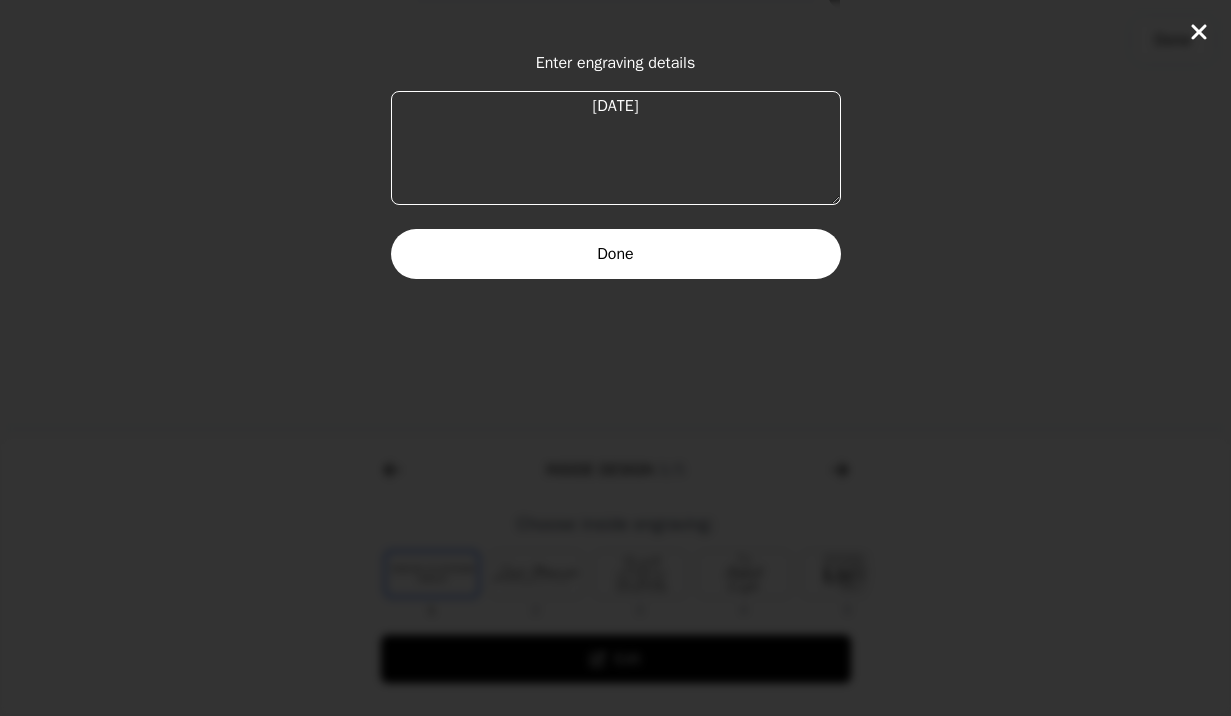 type on "[DATE]" 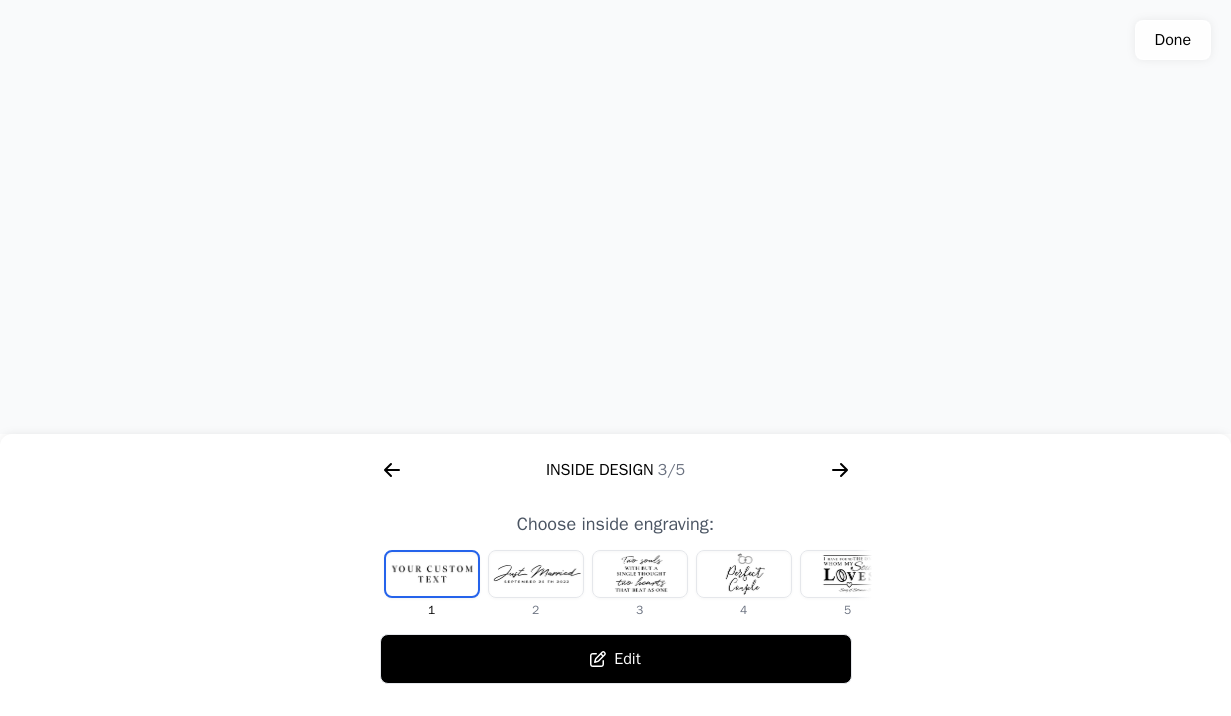 click on "Edit" at bounding box center (616, 659) 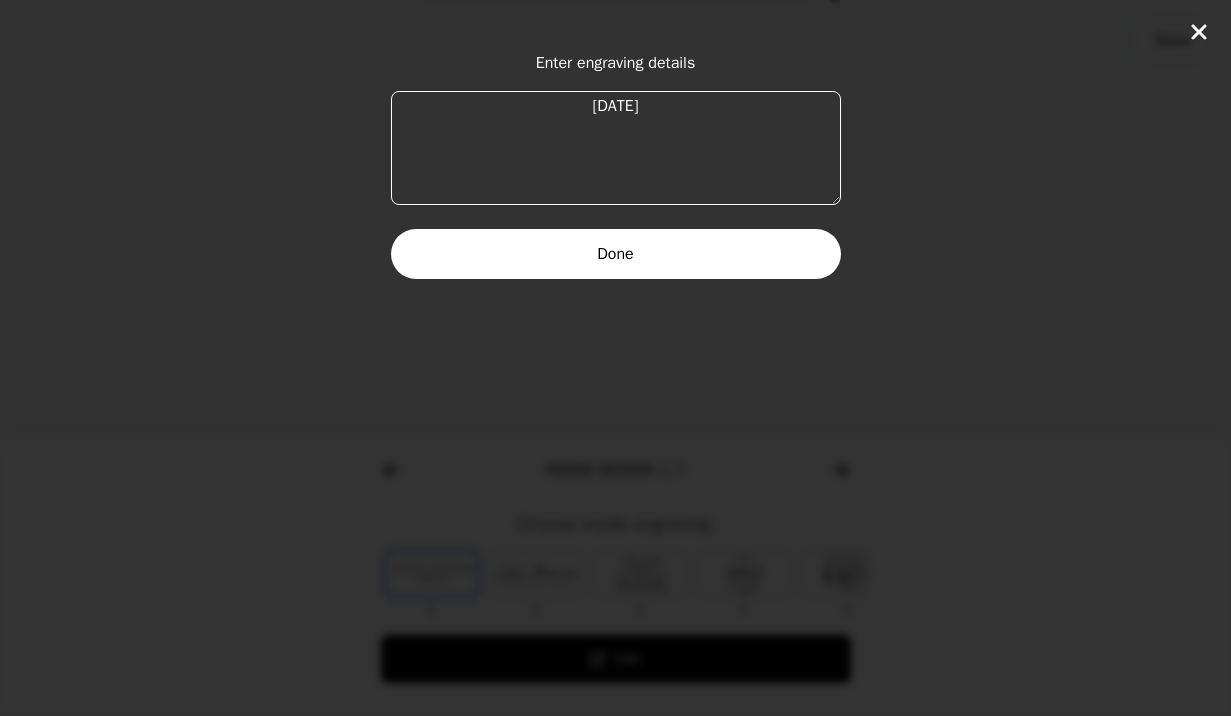 click on "[DATE]" at bounding box center [616, 148] 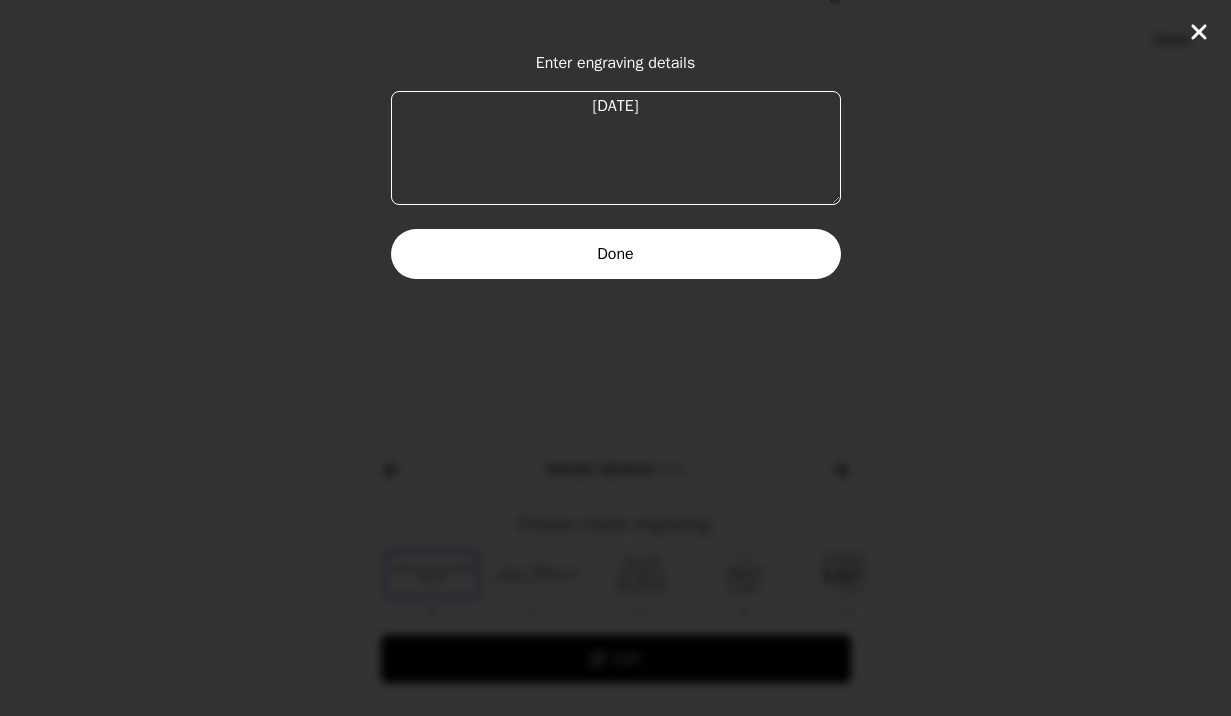 type on "[DATE]" 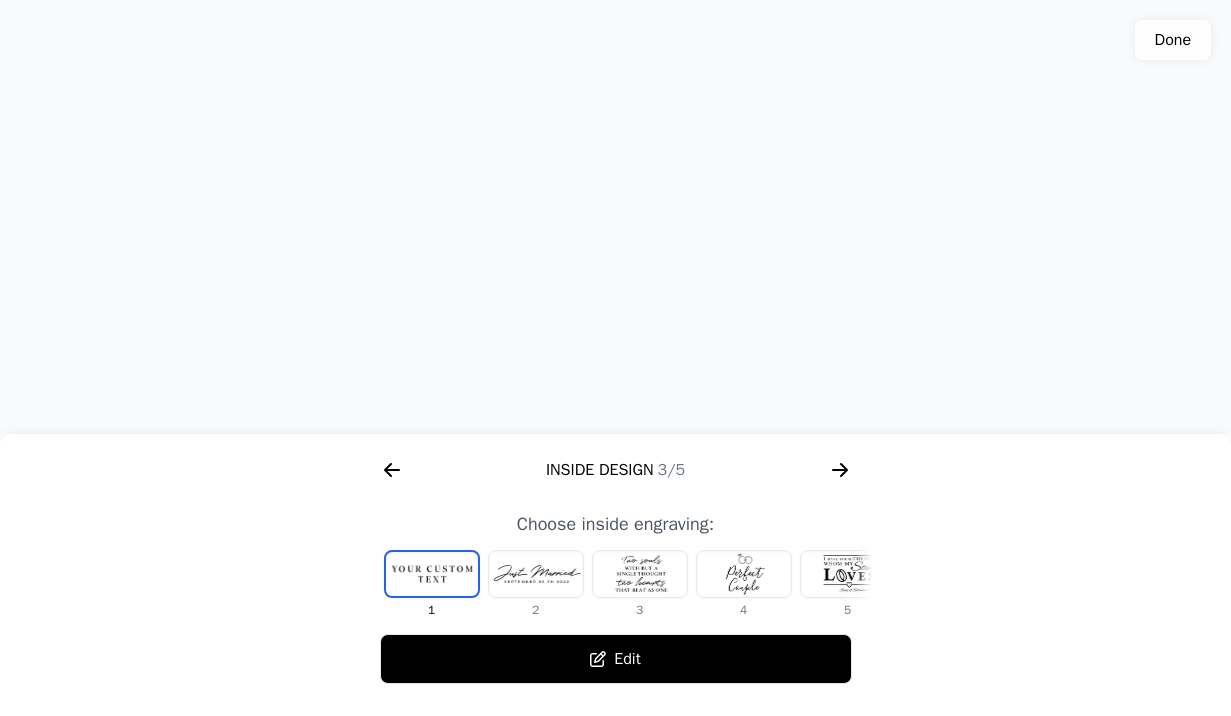click on "Done" 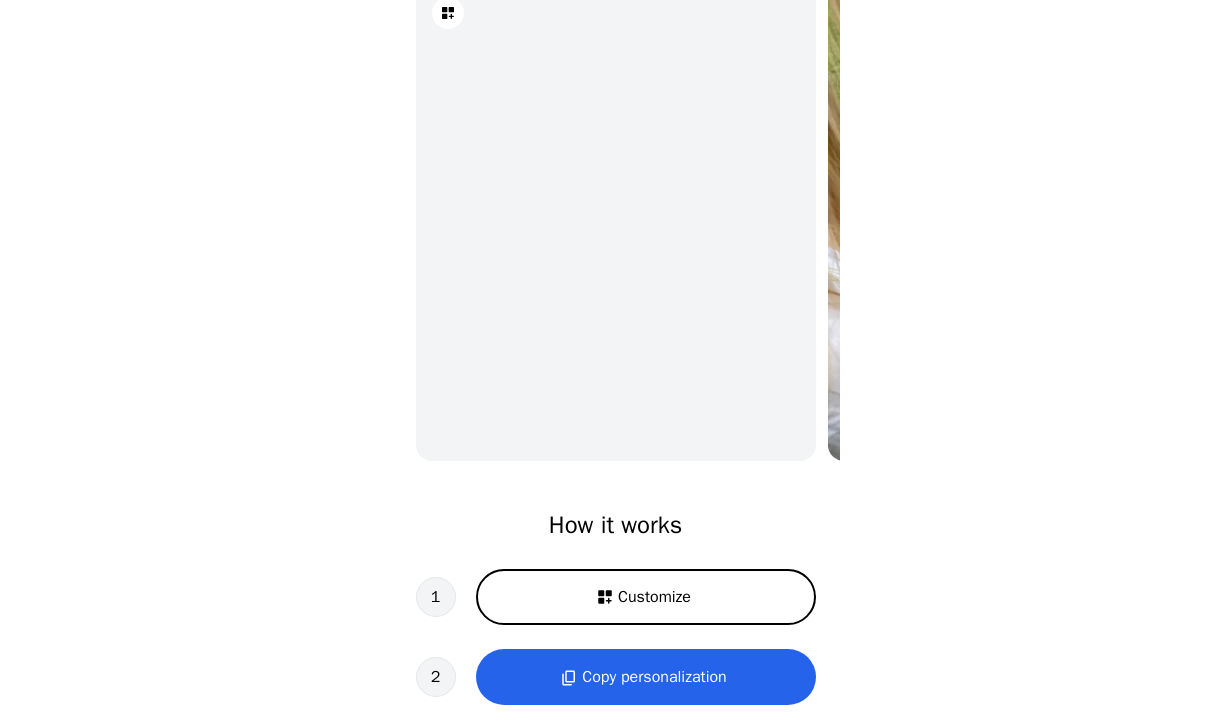 scroll, scrollTop: 193, scrollLeft: 0, axis: vertical 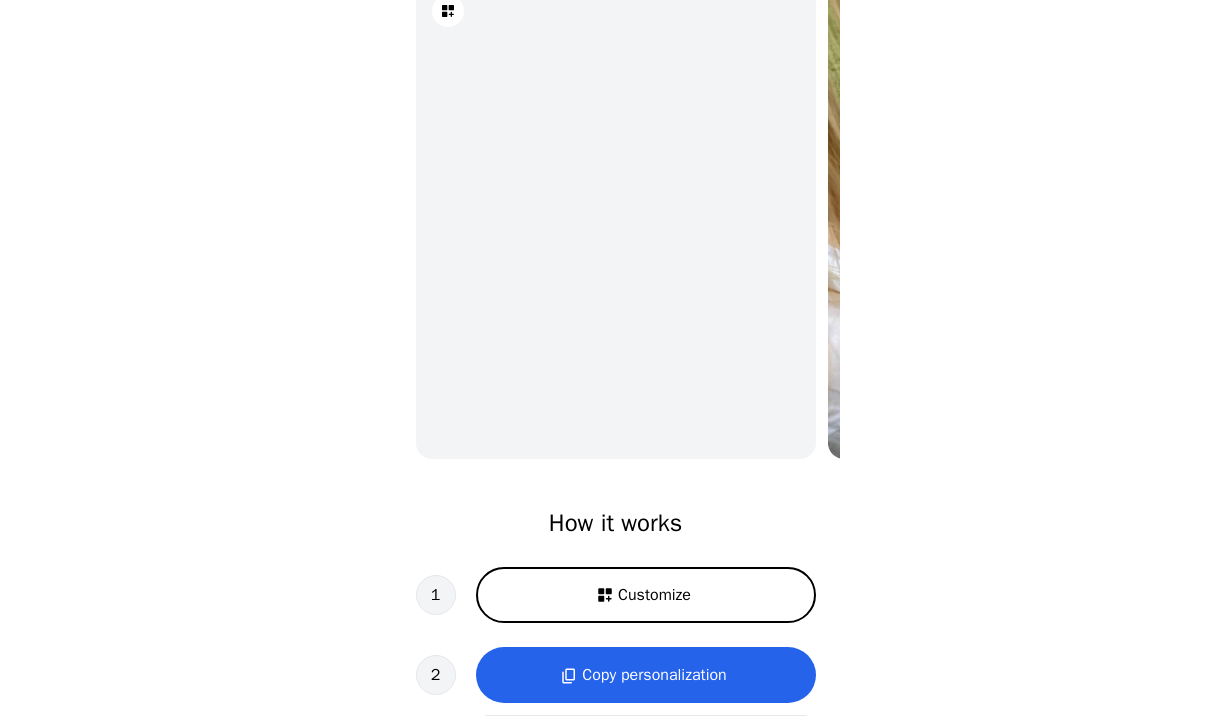 click at bounding box center (616, 220) 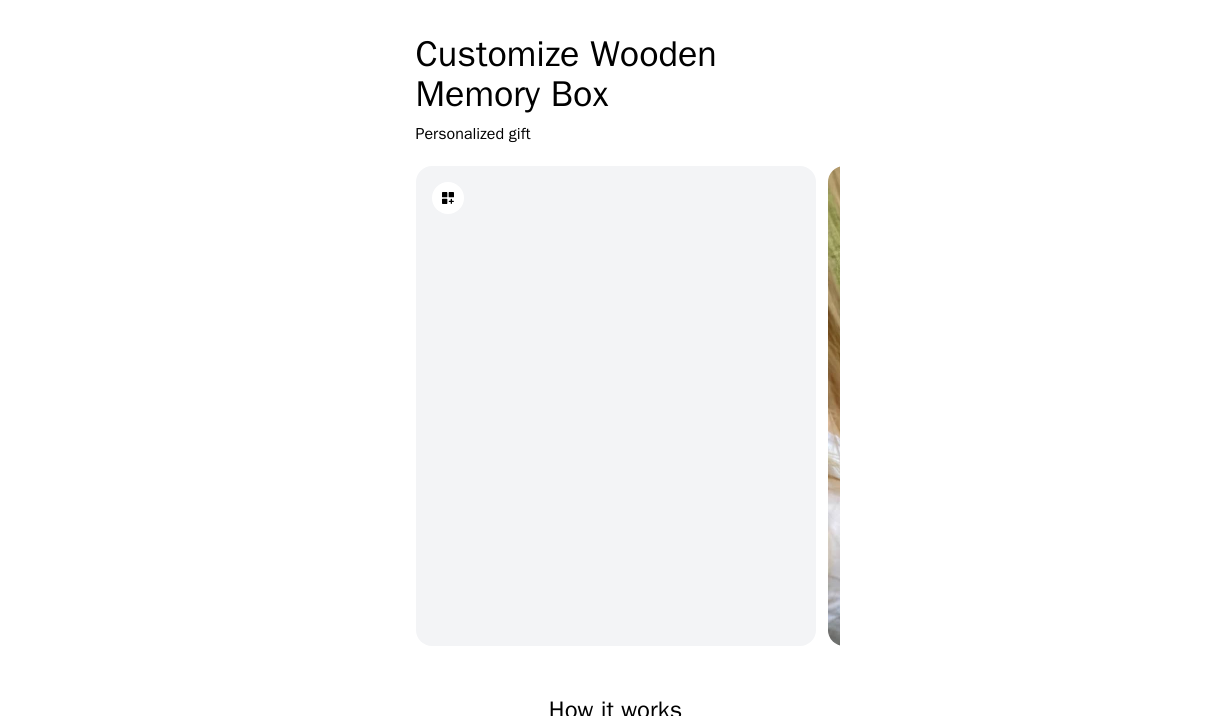 scroll, scrollTop: 0, scrollLeft: 0, axis: both 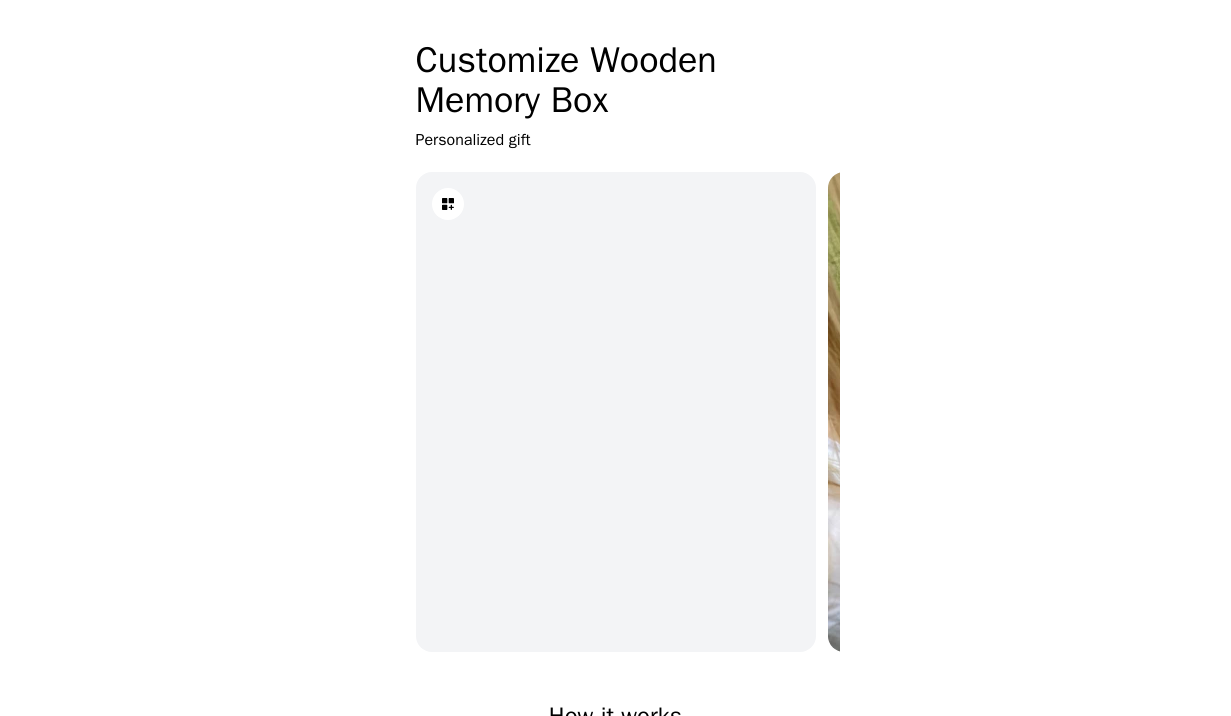 click at bounding box center [448, 204] 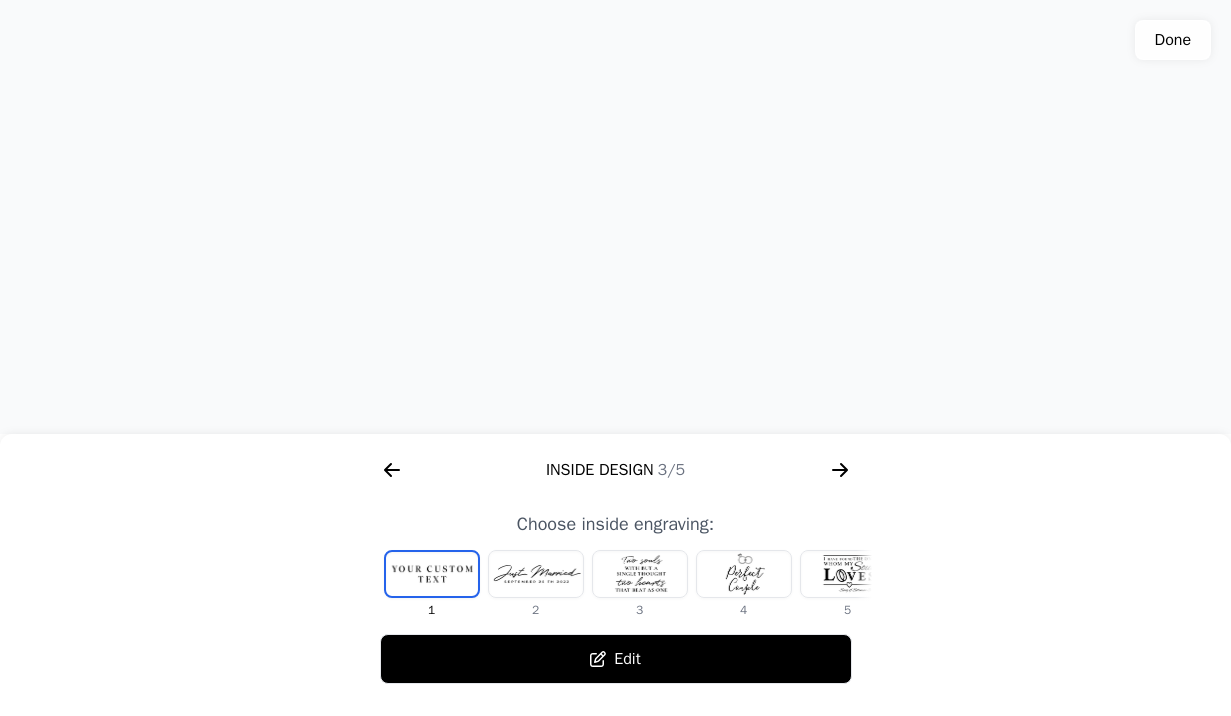 click 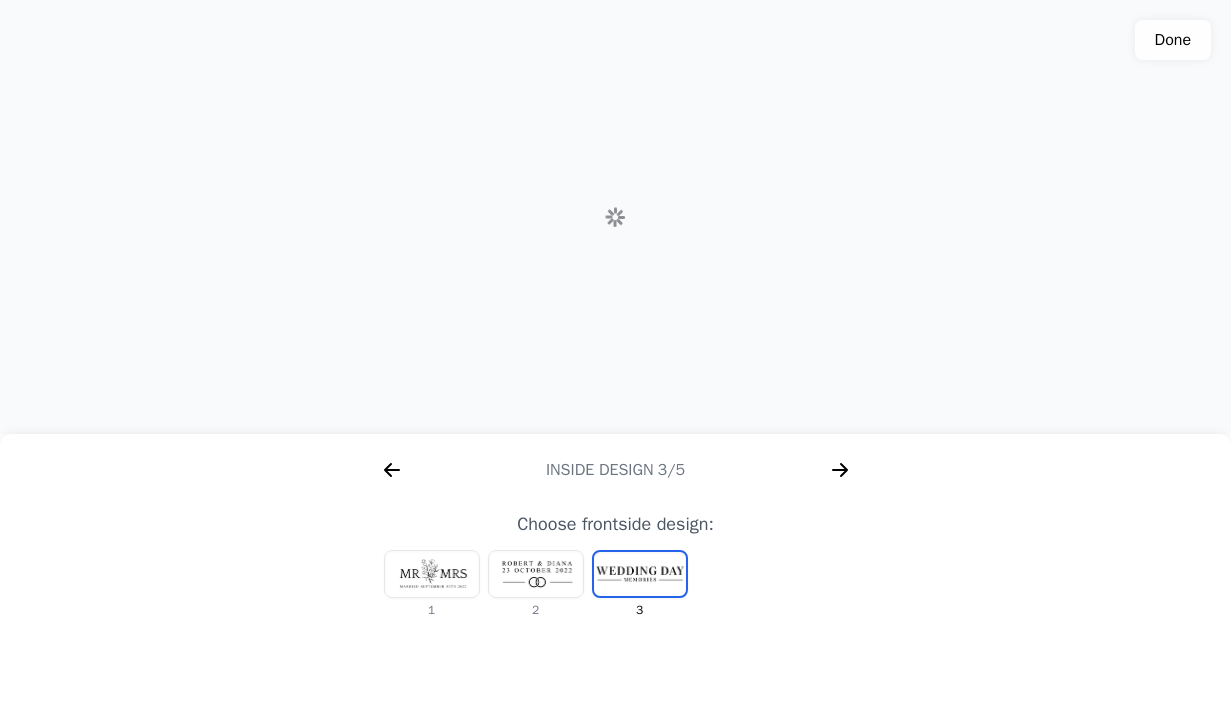 scroll, scrollTop: 0, scrollLeft: 1792, axis: horizontal 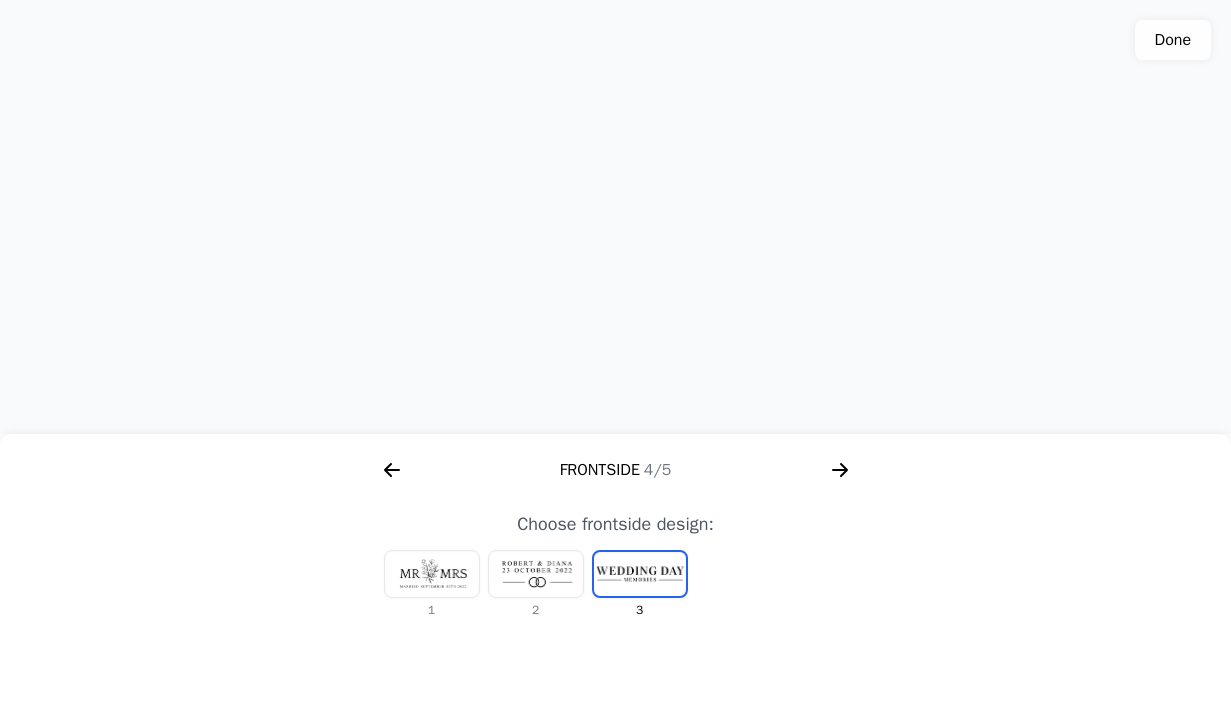 click 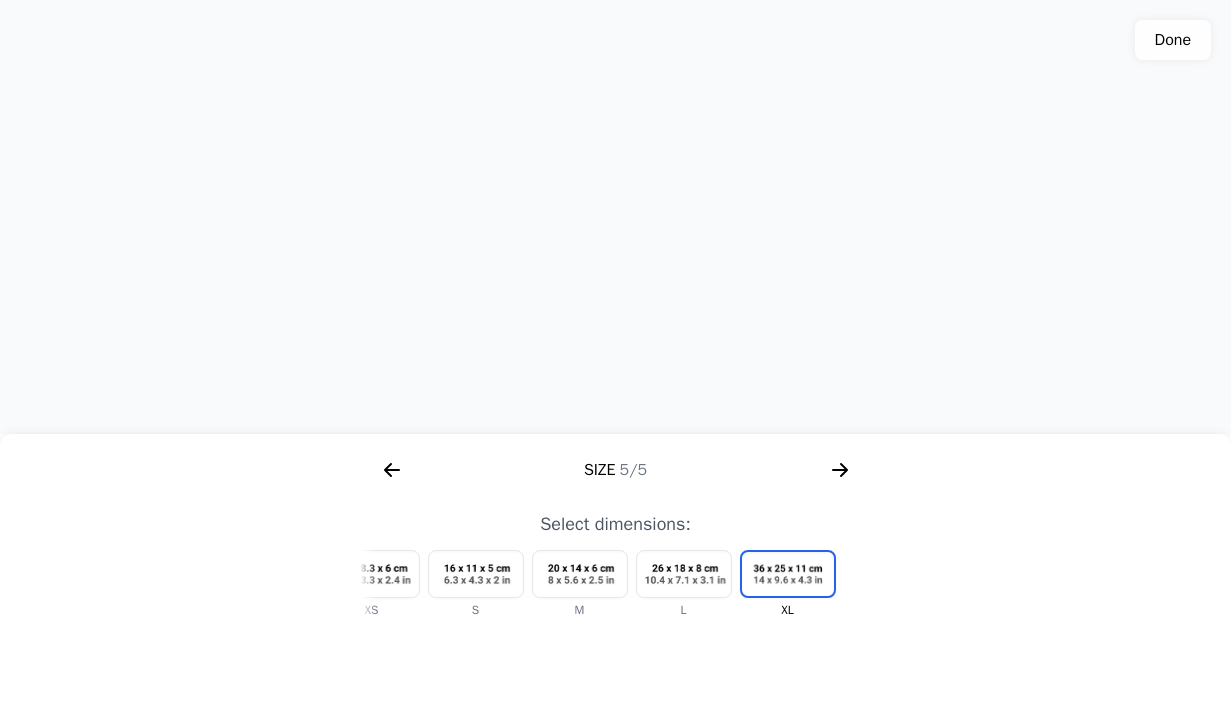 click 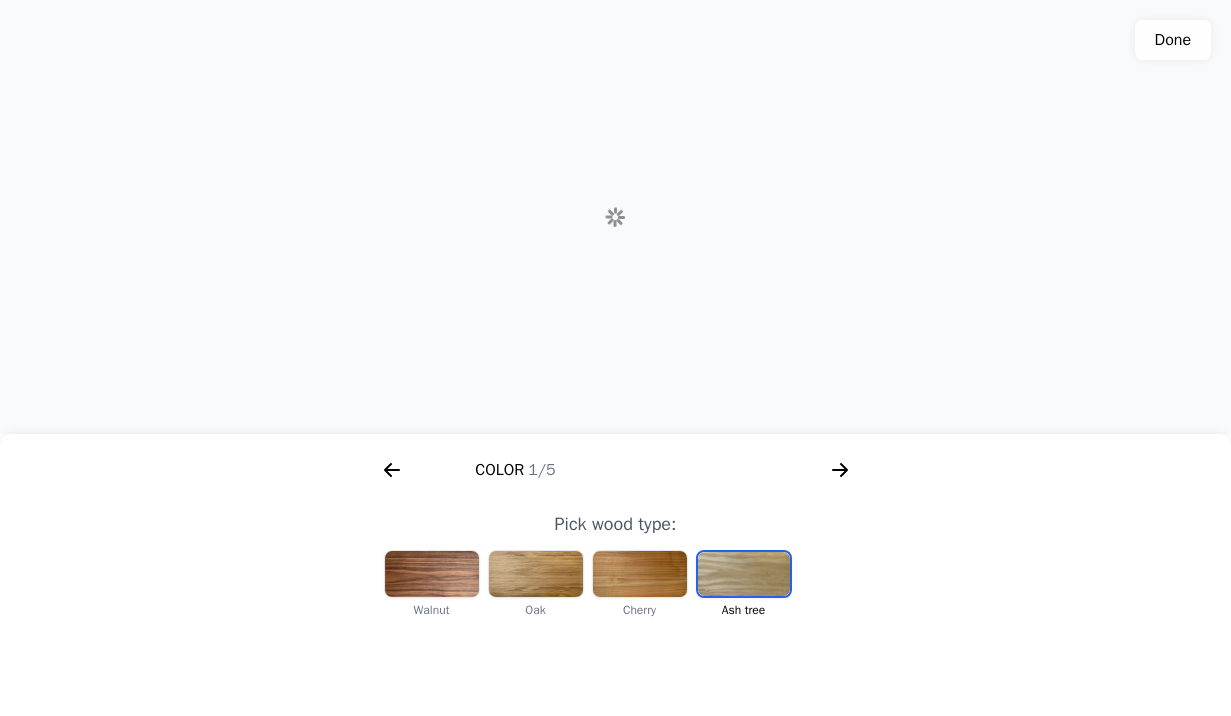 scroll, scrollTop: 0, scrollLeft: 256, axis: horizontal 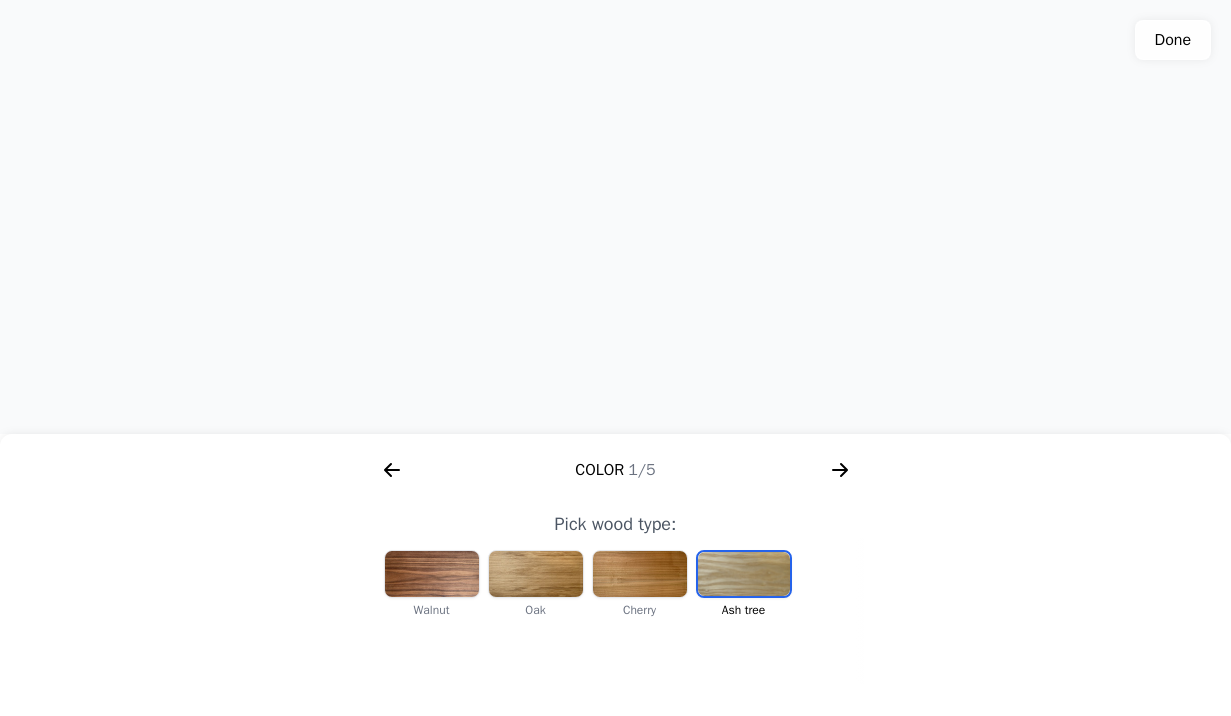 click 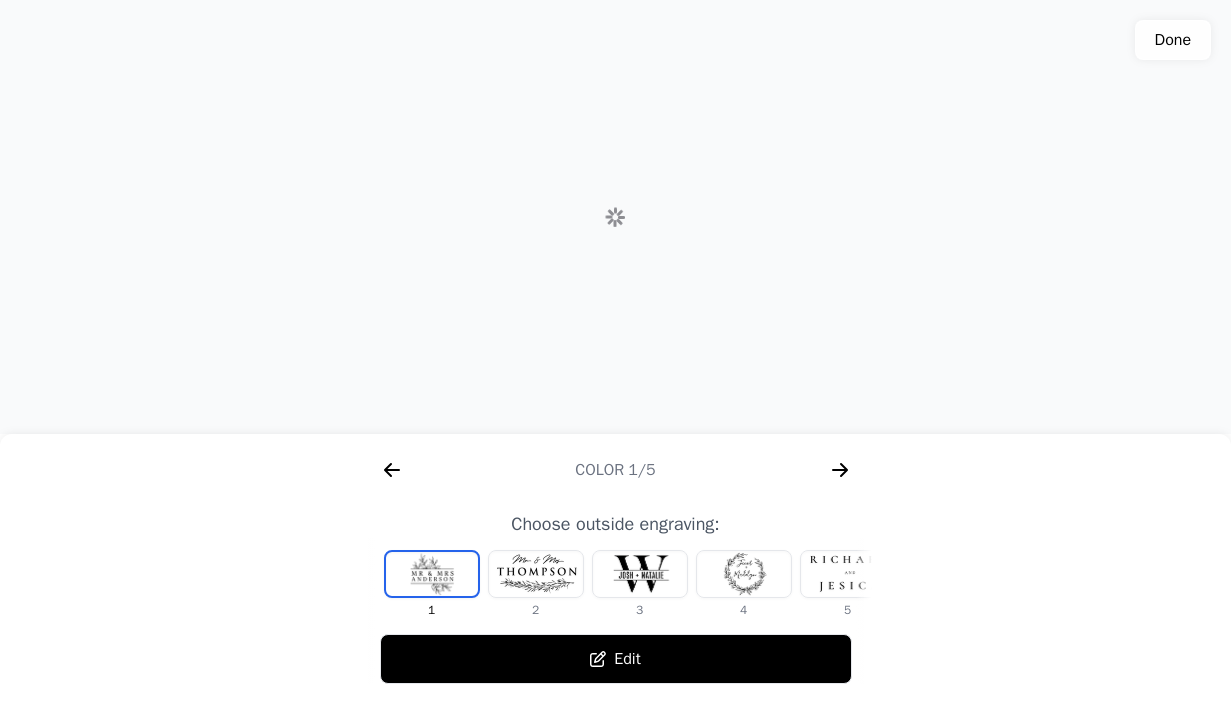 scroll, scrollTop: 0, scrollLeft: 768, axis: horizontal 